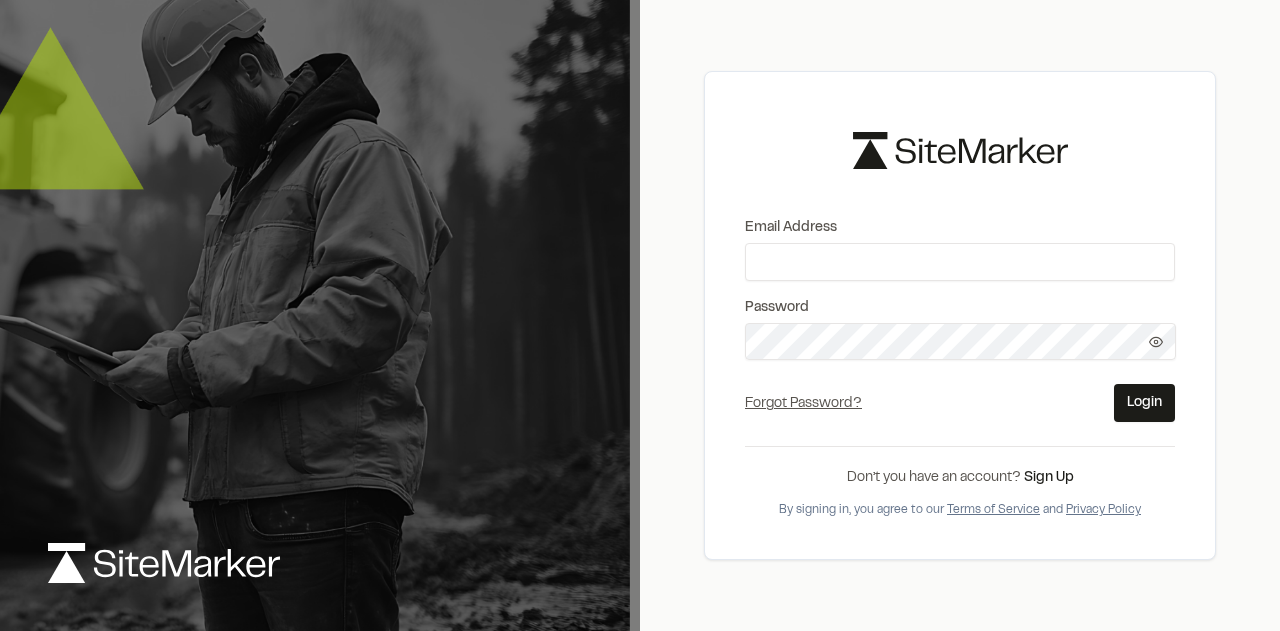 scroll, scrollTop: 0, scrollLeft: 0, axis: both 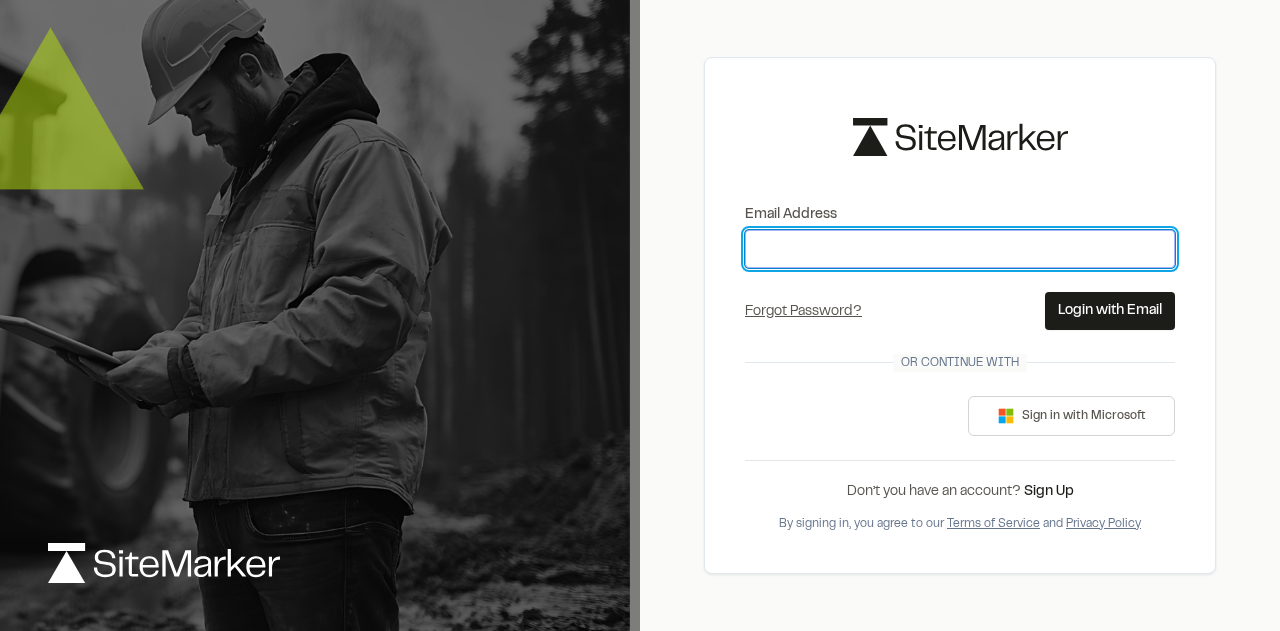 type on "**********" 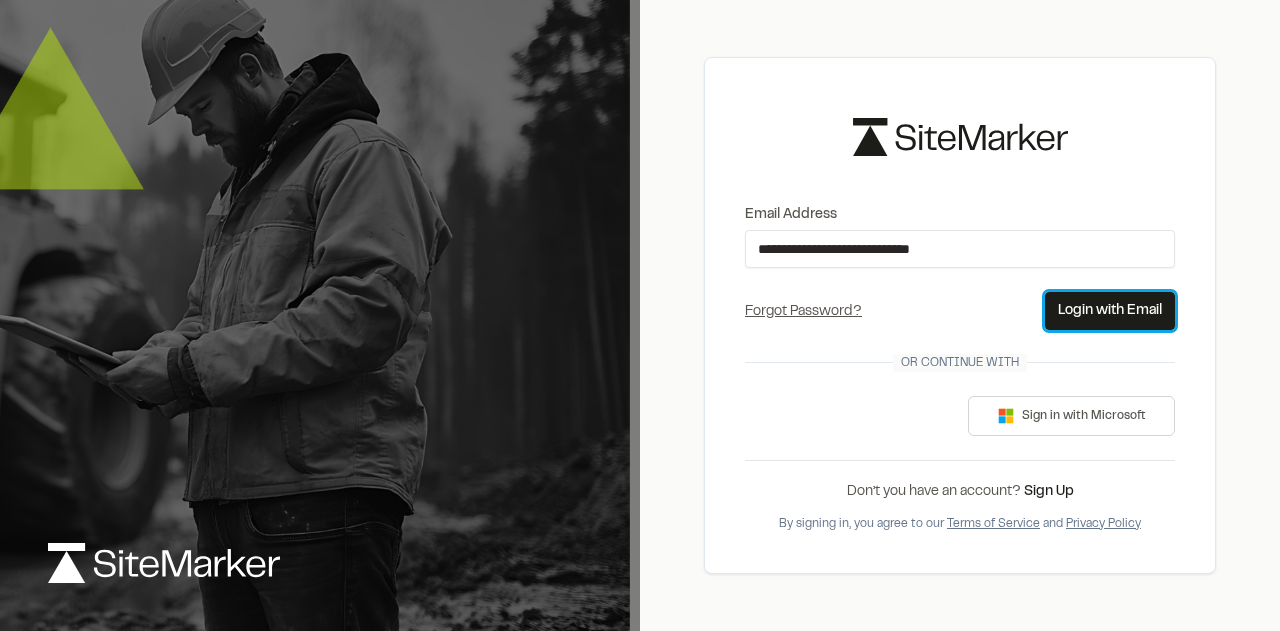 click on "Login with Email" at bounding box center [1110, 311] 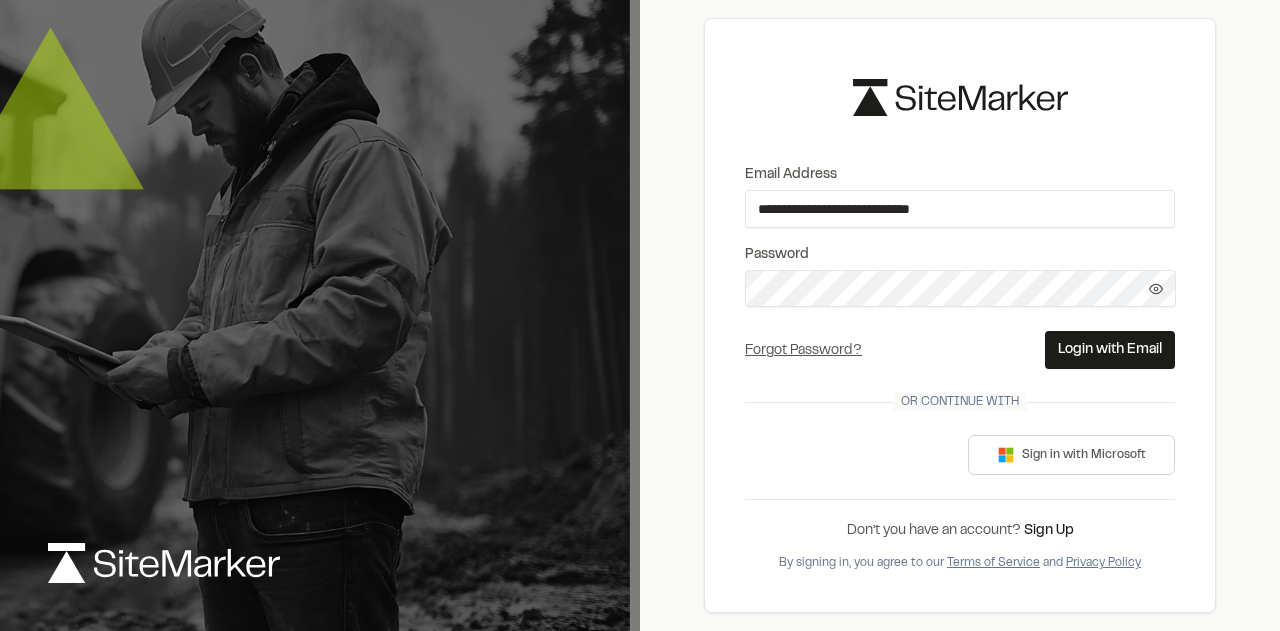 click on "Login with Email" at bounding box center (1110, 350) 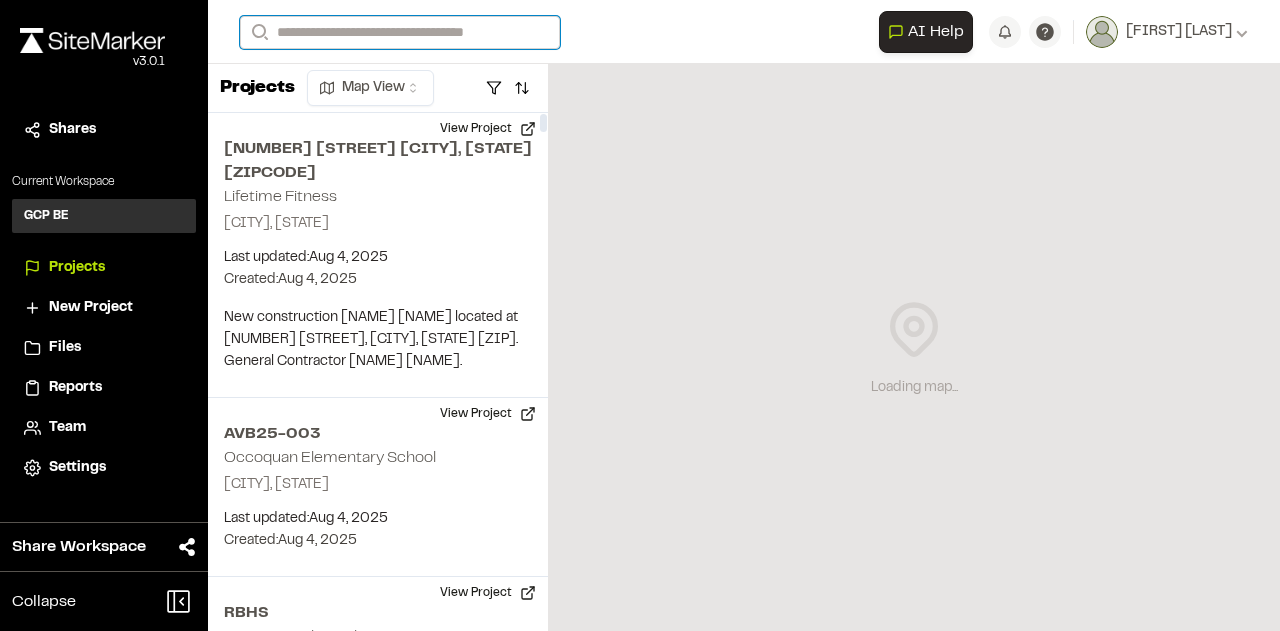 click on "Search" at bounding box center [400, 32] 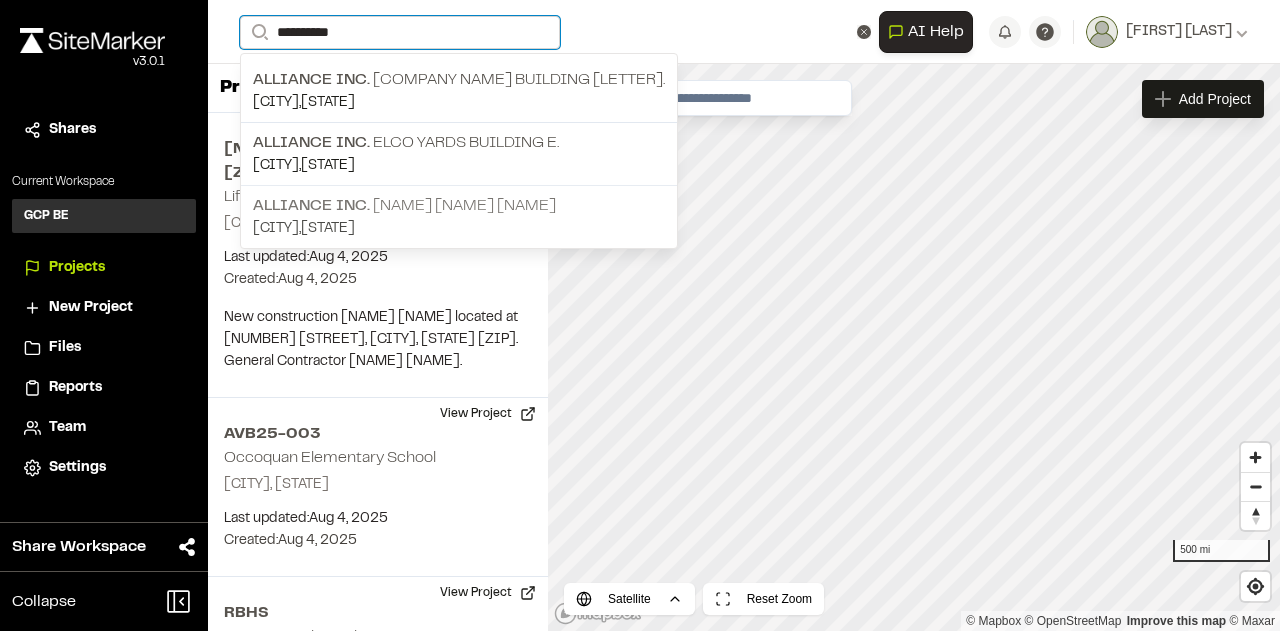 type on "**********" 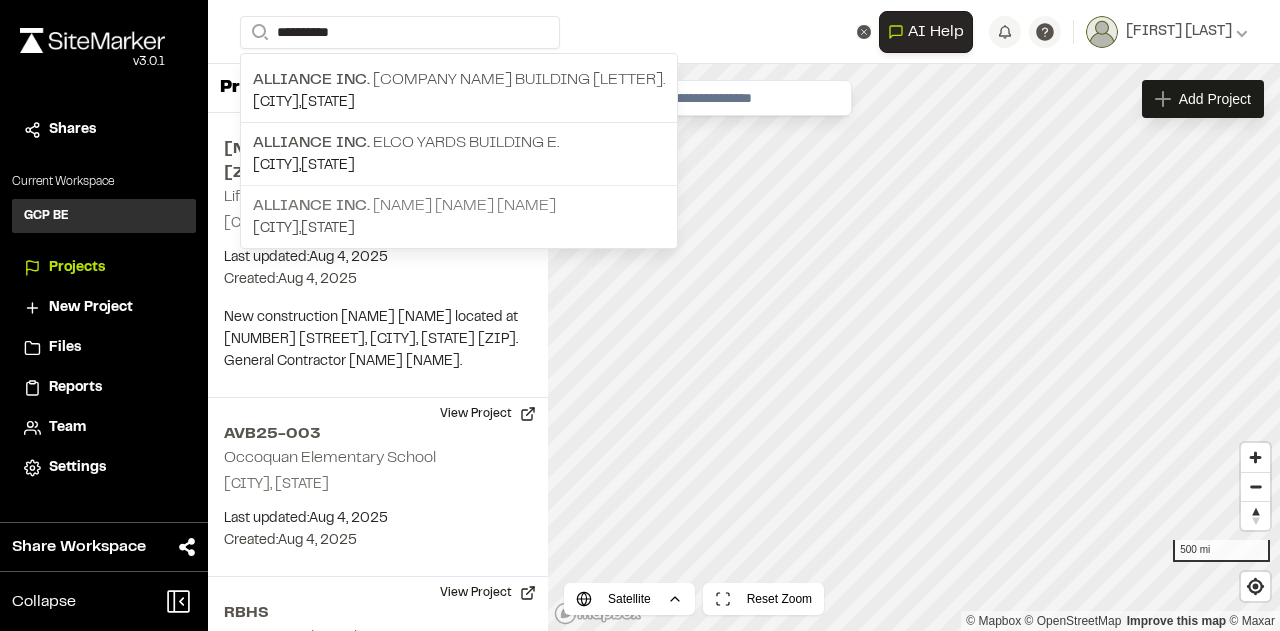 click on "[NAME] [NAME] [NAME] [NAME]" at bounding box center (459, 206) 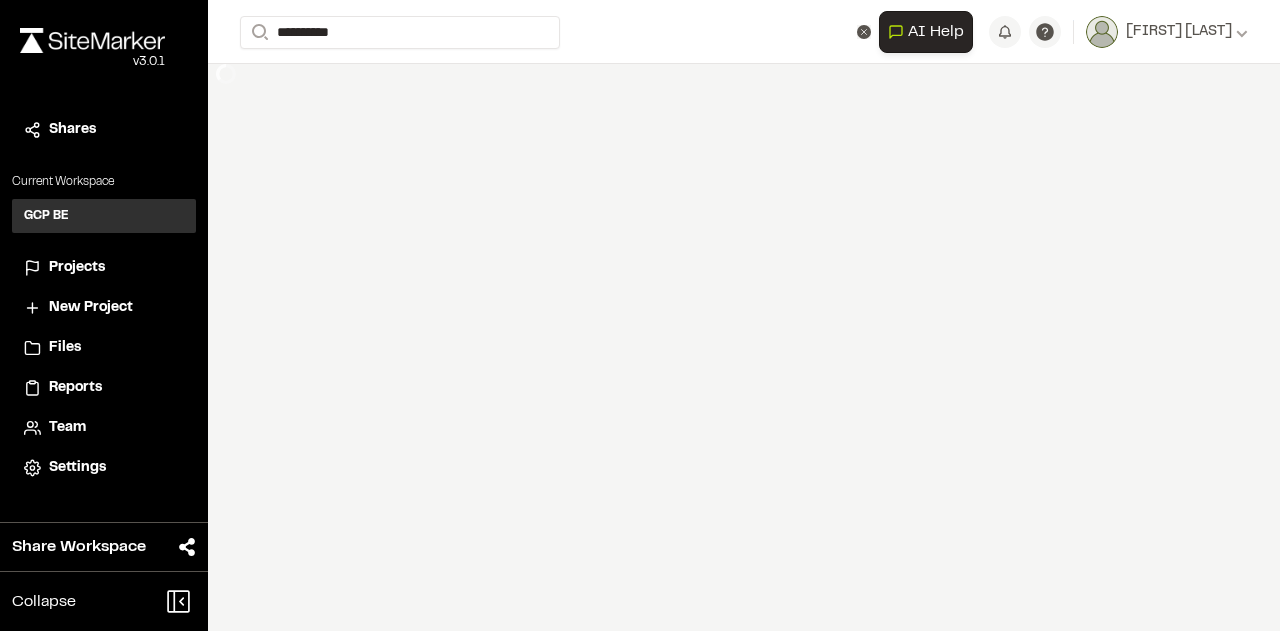 type 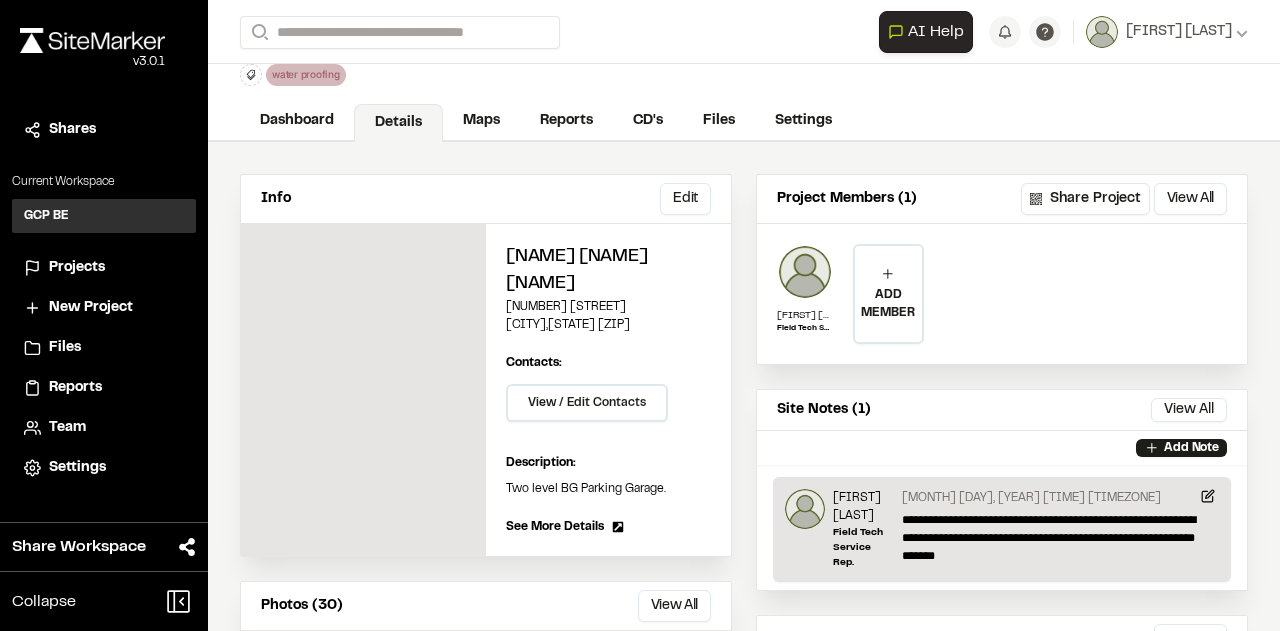 scroll, scrollTop: 0, scrollLeft: 0, axis: both 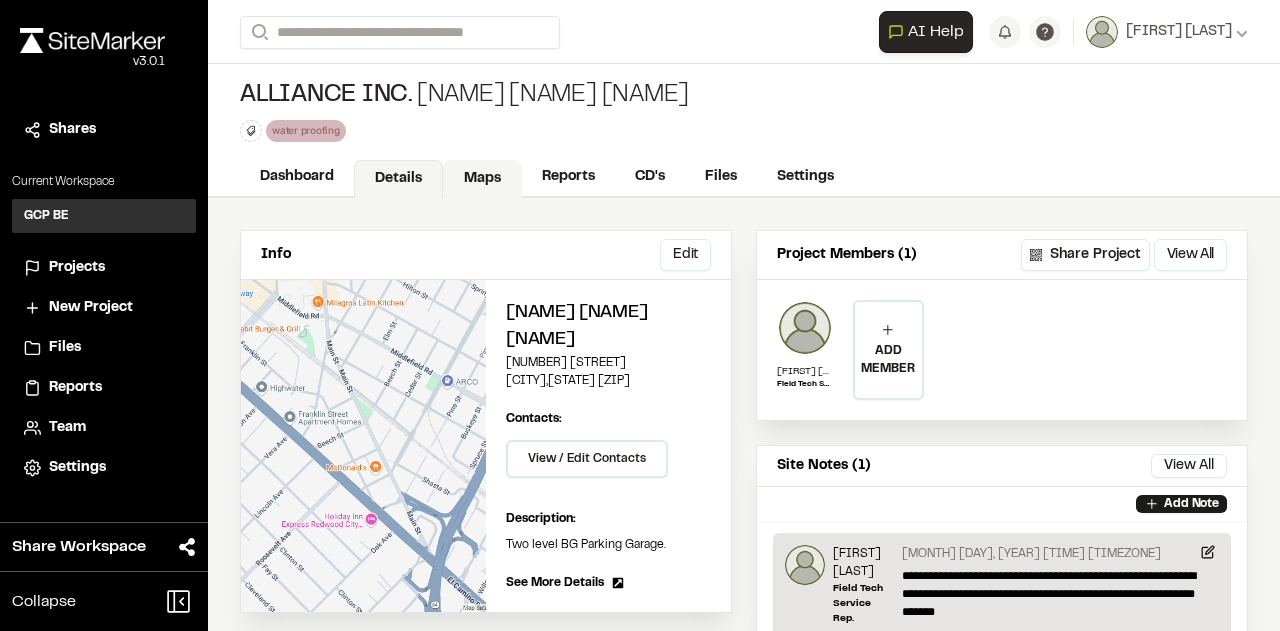 click on "Maps" at bounding box center (482, 179) 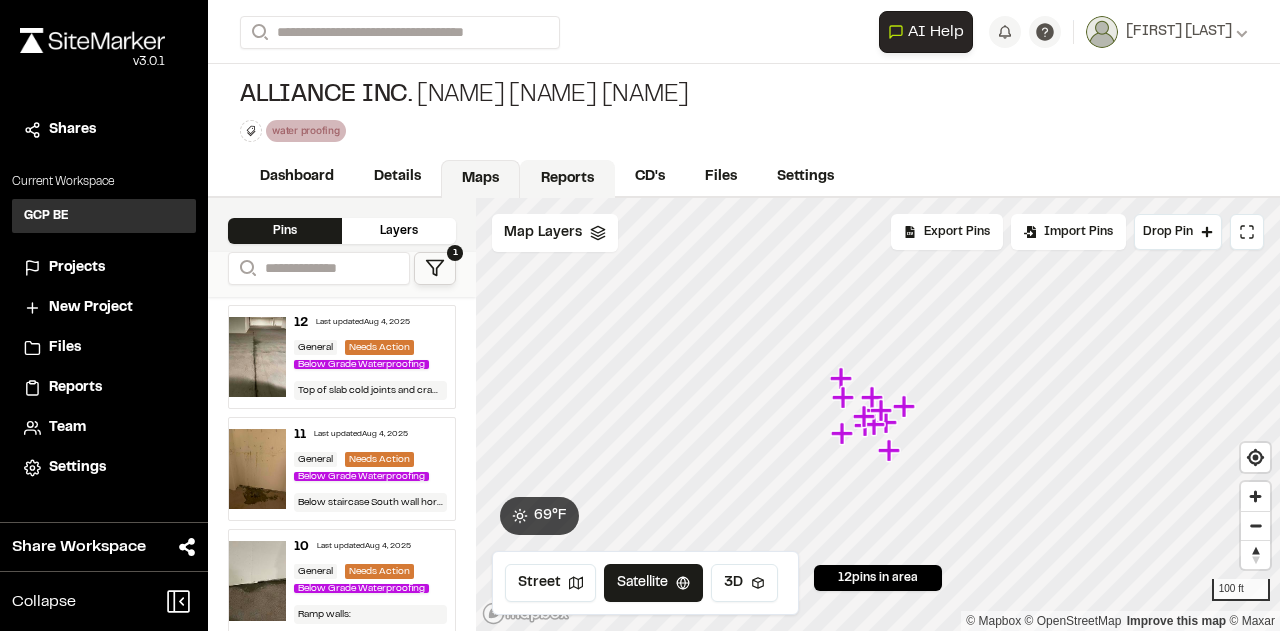 click on "Reports" at bounding box center (567, 179) 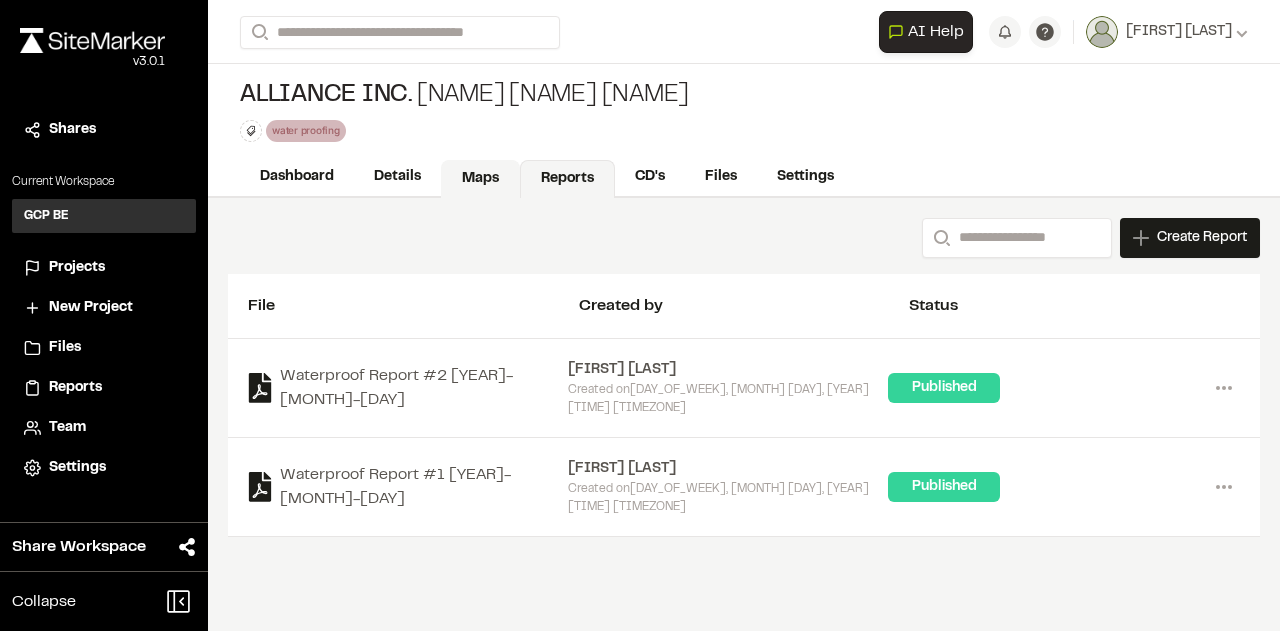 click on "Maps" at bounding box center (480, 179) 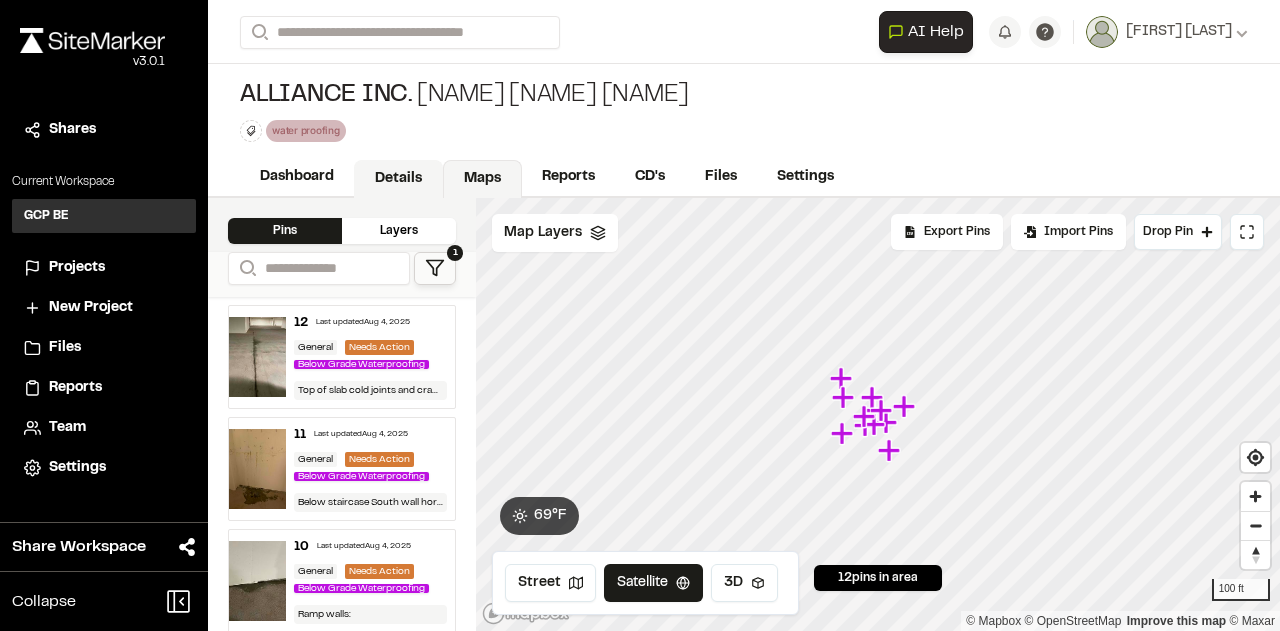 click on "Details" at bounding box center (398, 179) 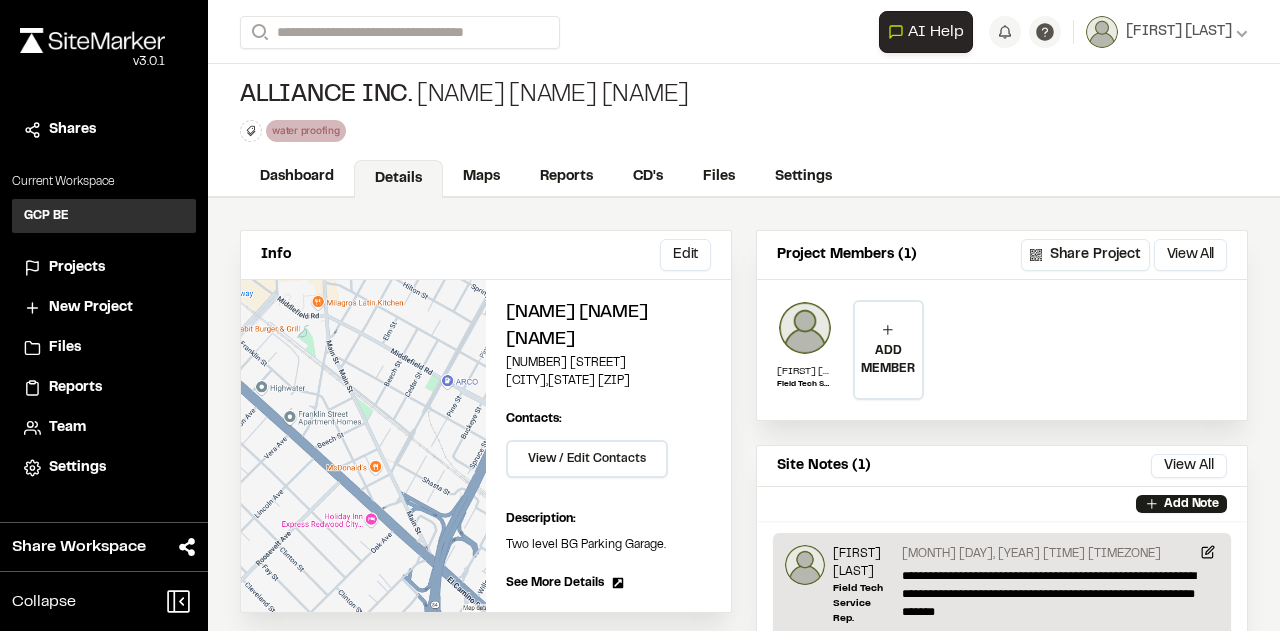 scroll, scrollTop: 0, scrollLeft: 0, axis: both 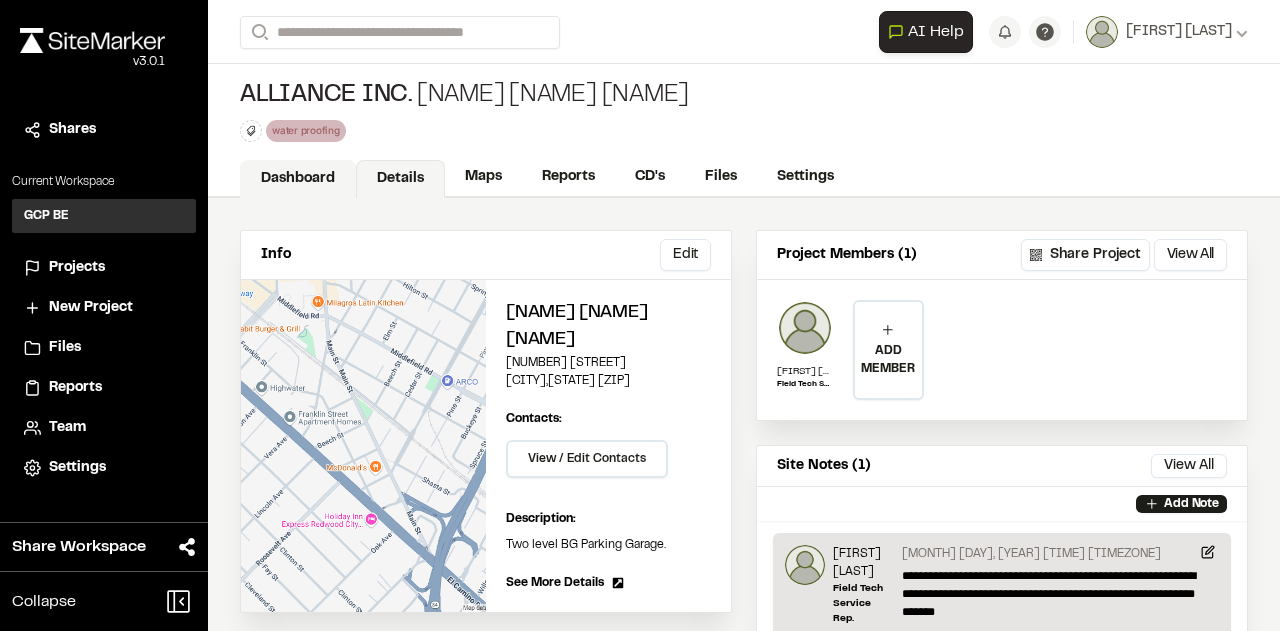 click on "Dashboard" at bounding box center [298, 179] 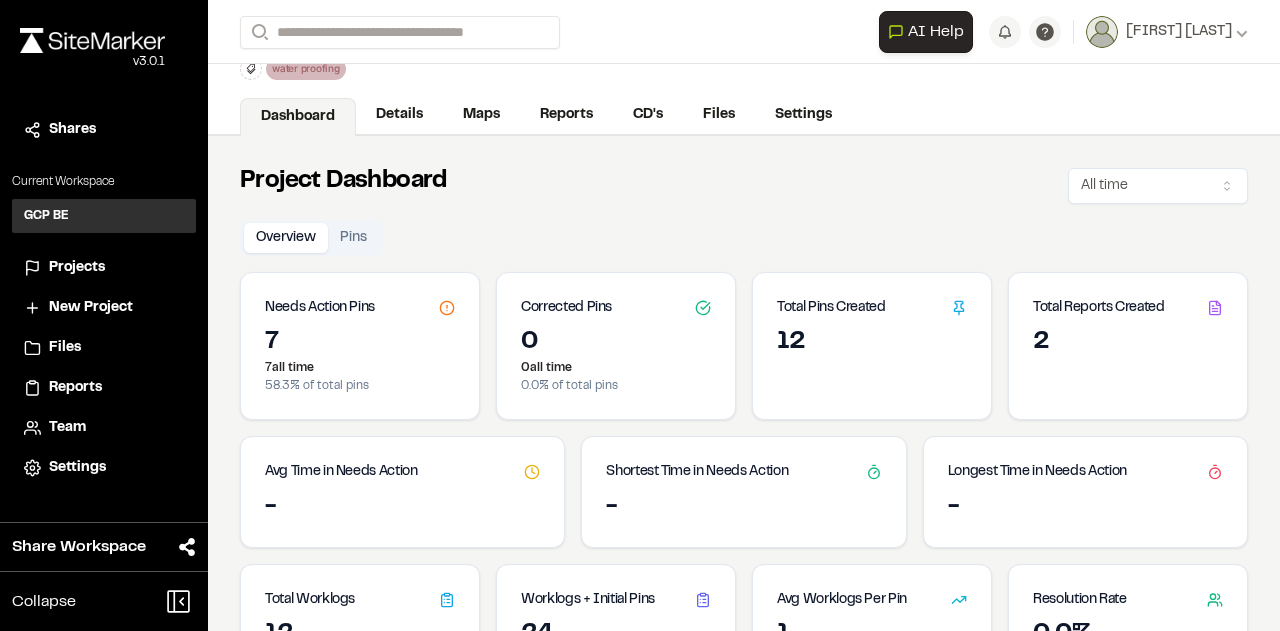 scroll, scrollTop: 0, scrollLeft: 0, axis: both 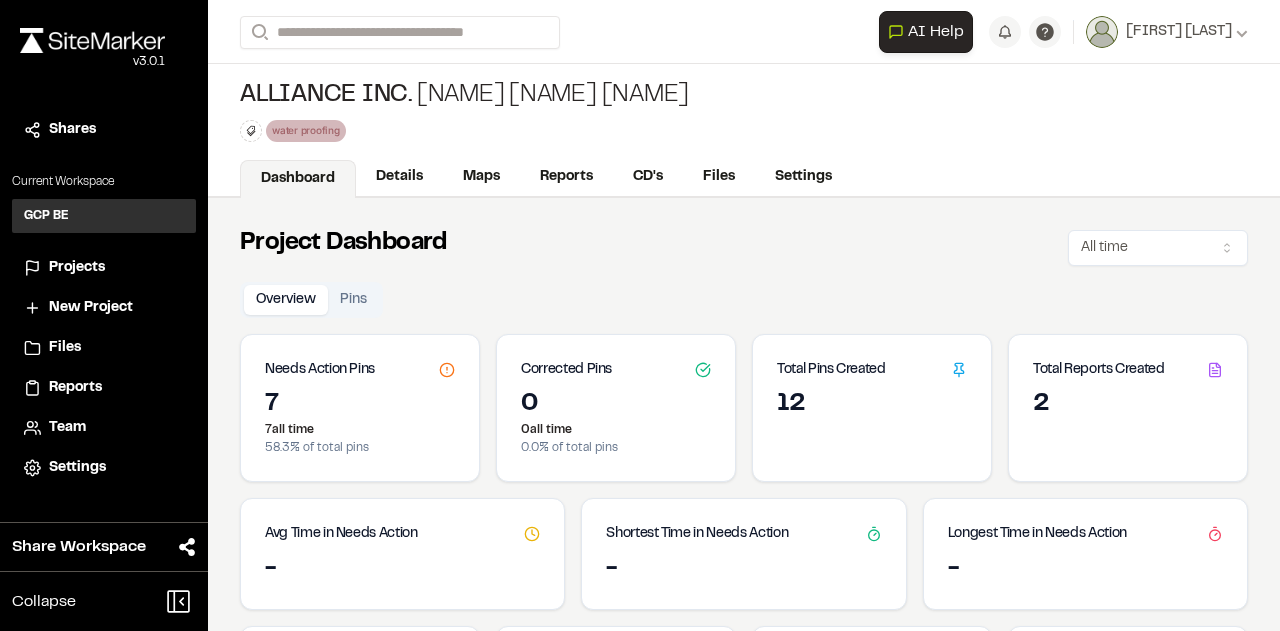 click on "GCP BE GB" at bounding box center (104, 216) 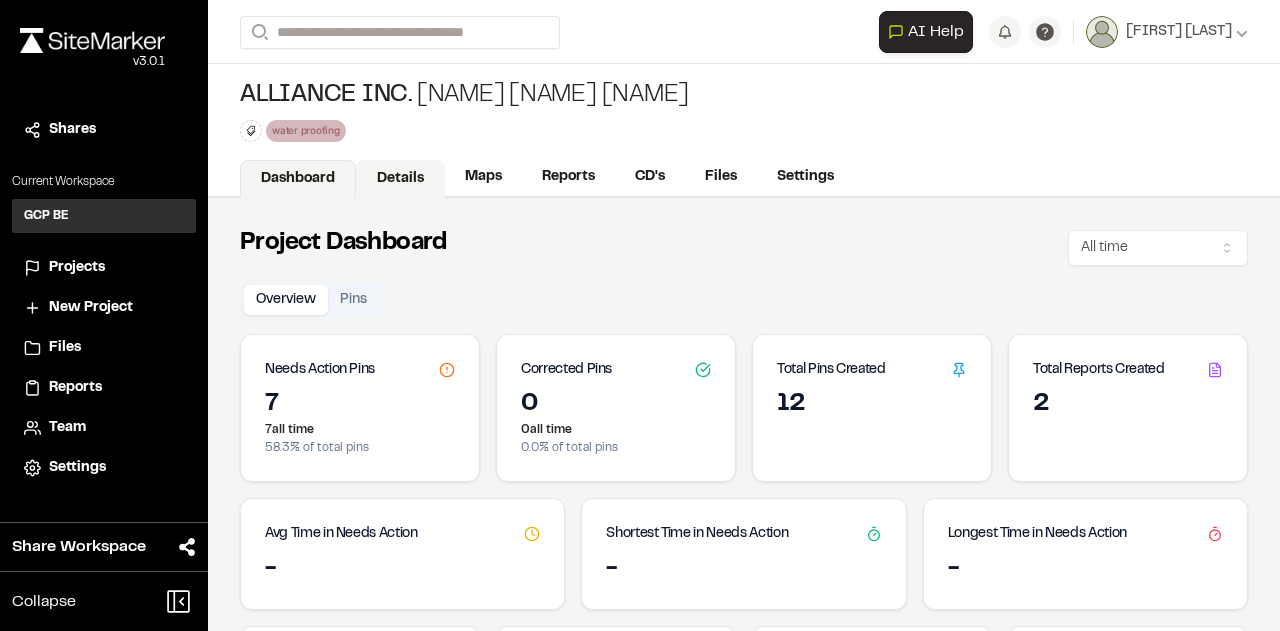 click on "Details" at bounding box center (400, 179) 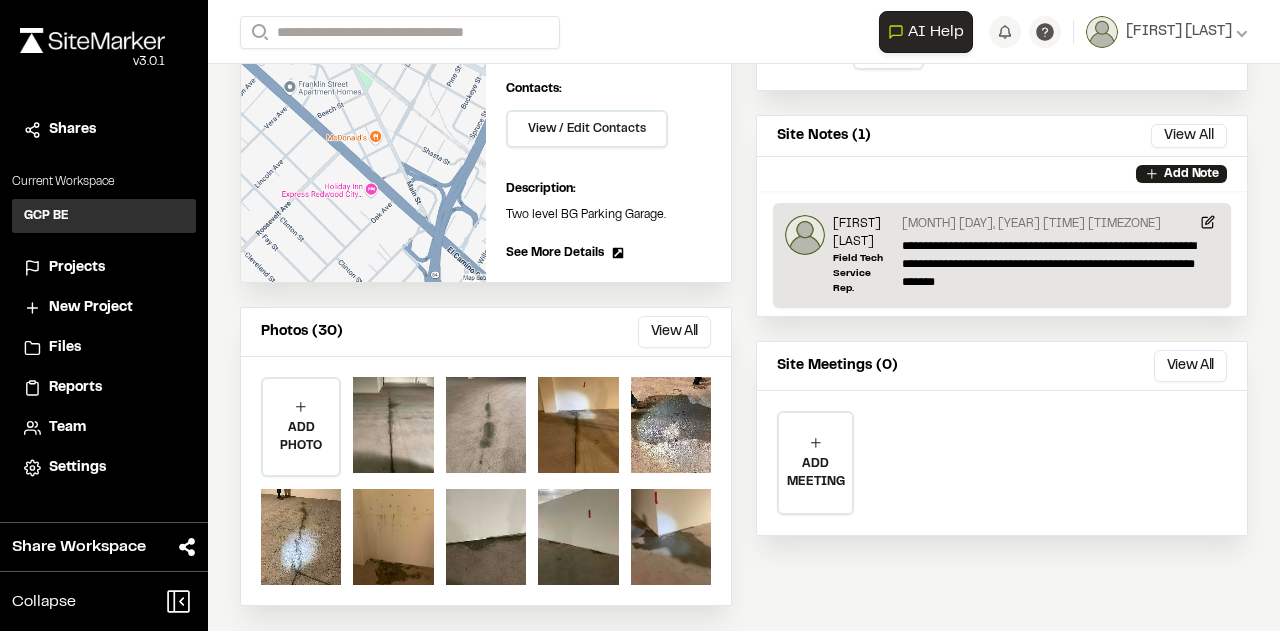 scroll, scrollTop: 332, scrollLeft: 0, axis: vertical 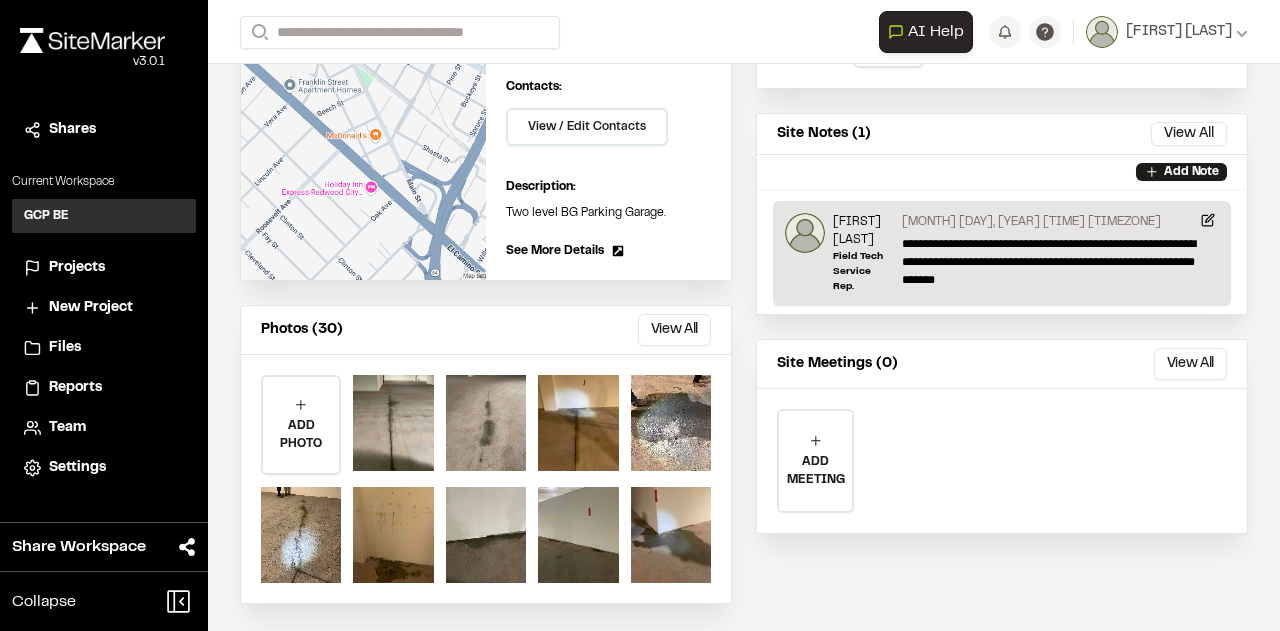 click on "Share Workspace" at bounding box center [79, 547] 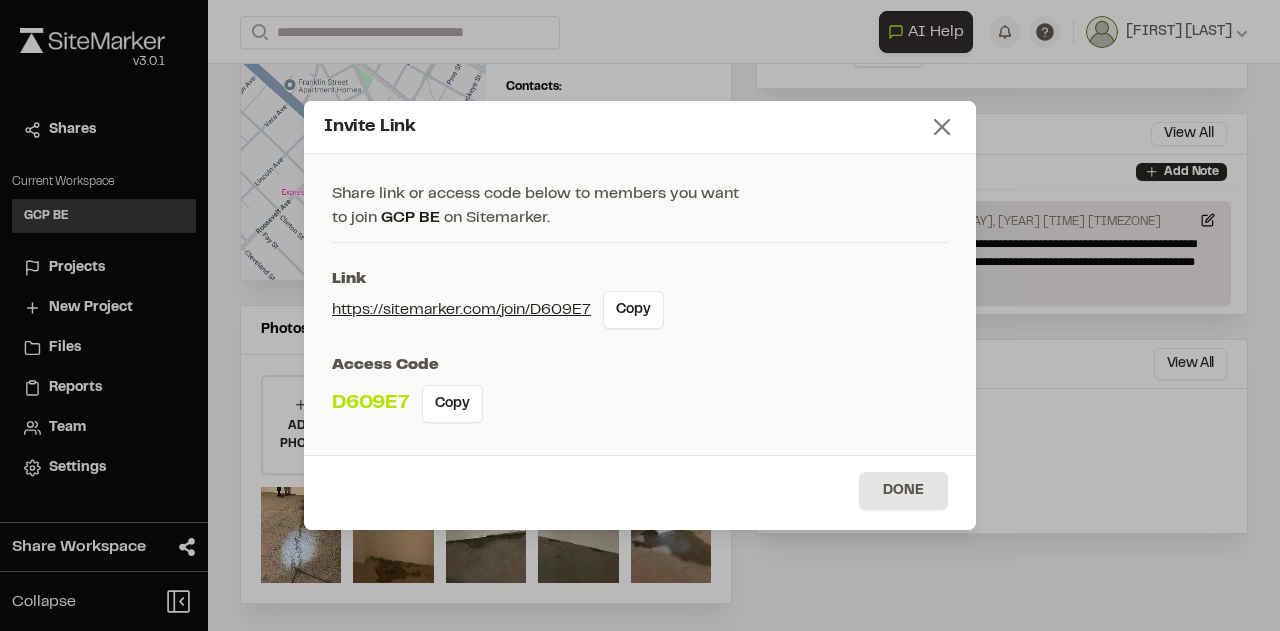 click 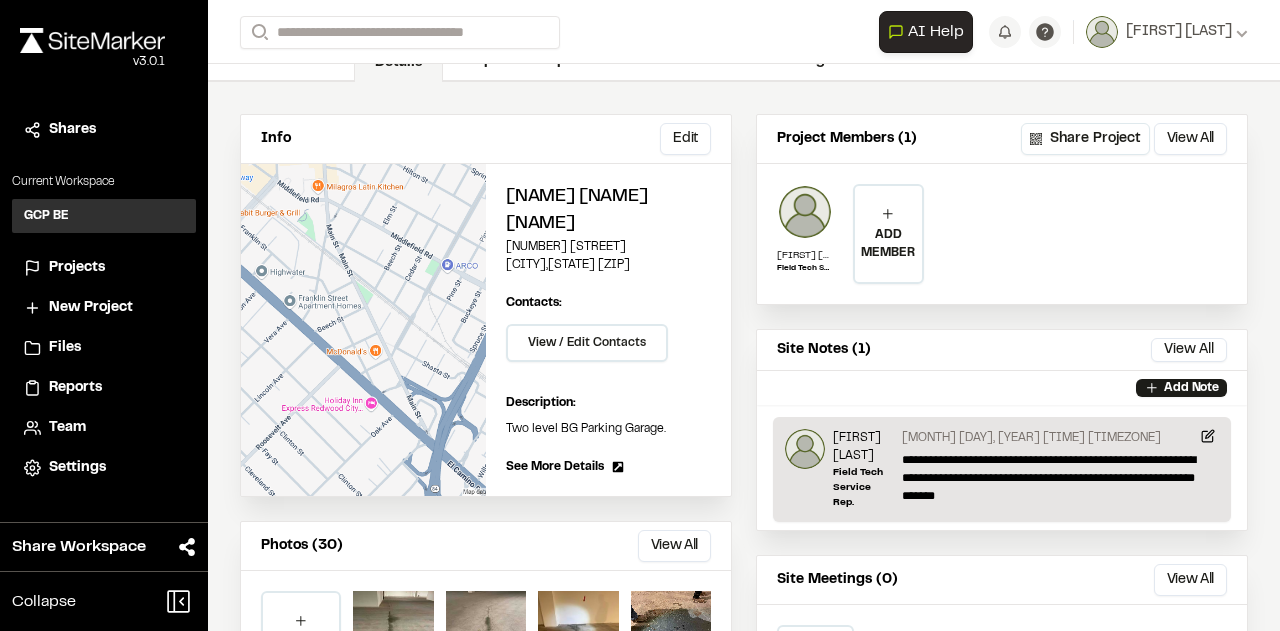 scroll, scrollTop: 0, scrollLeft: 0, axis: both 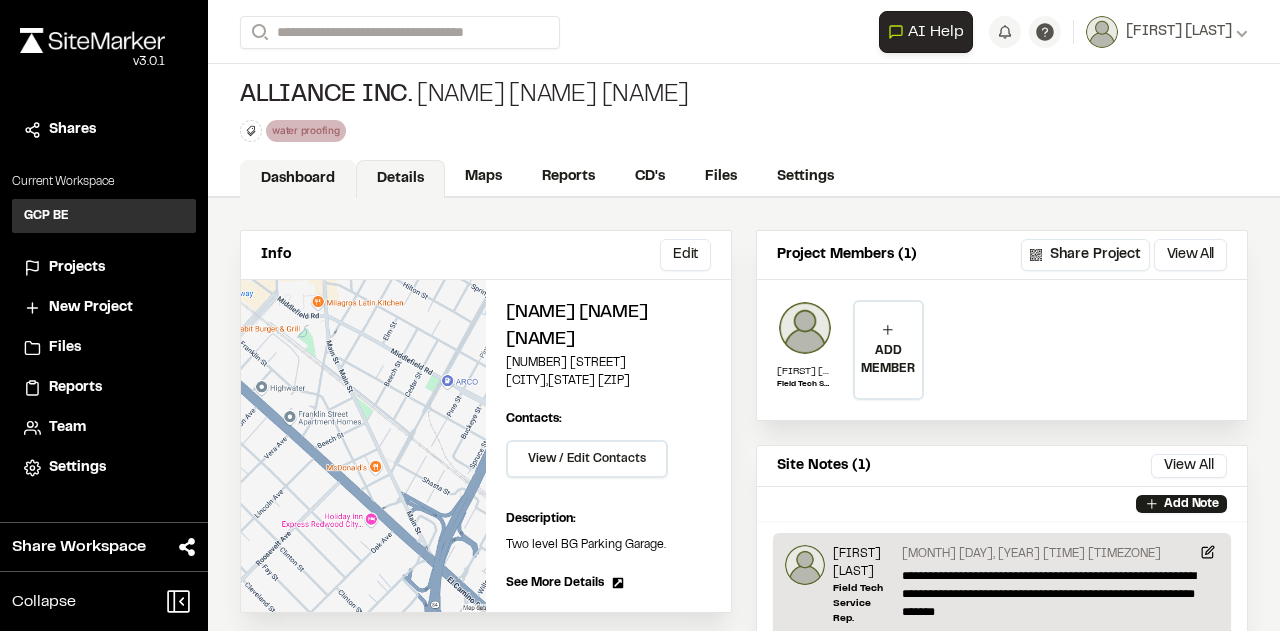 click on "Dashboard" at bounding box center (298, 179) 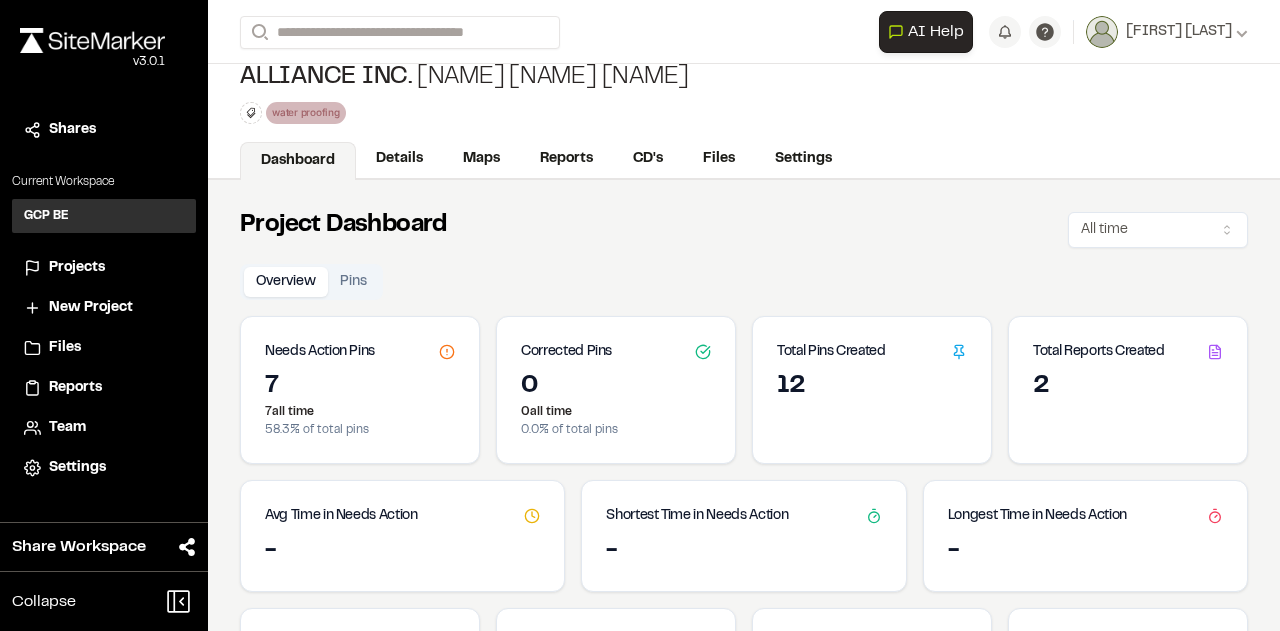 scroll, scrollTop: 0, scrollLeft: 0, axis: both 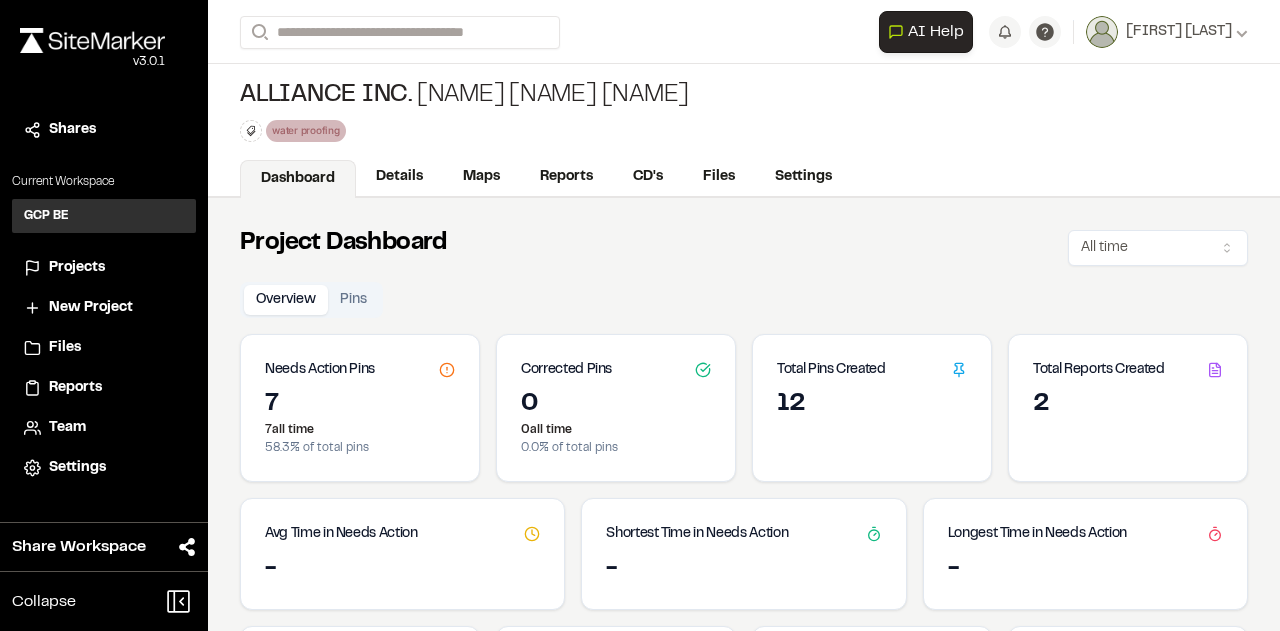 click on "**********" at bounding box center (744, 32) 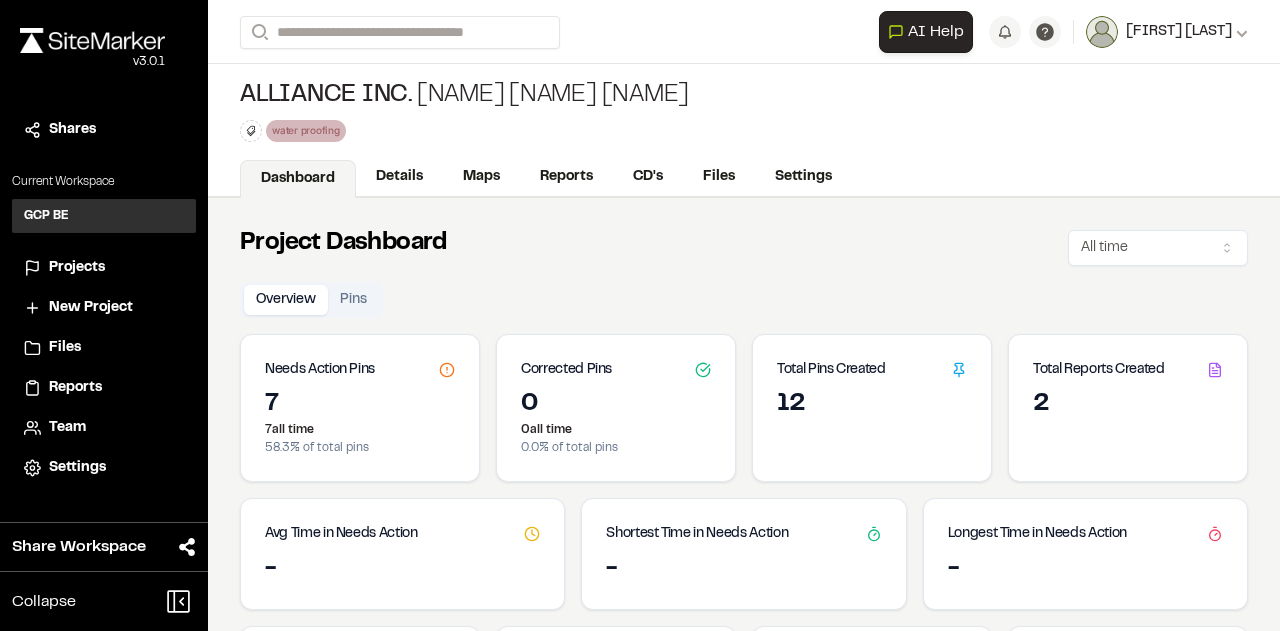 click 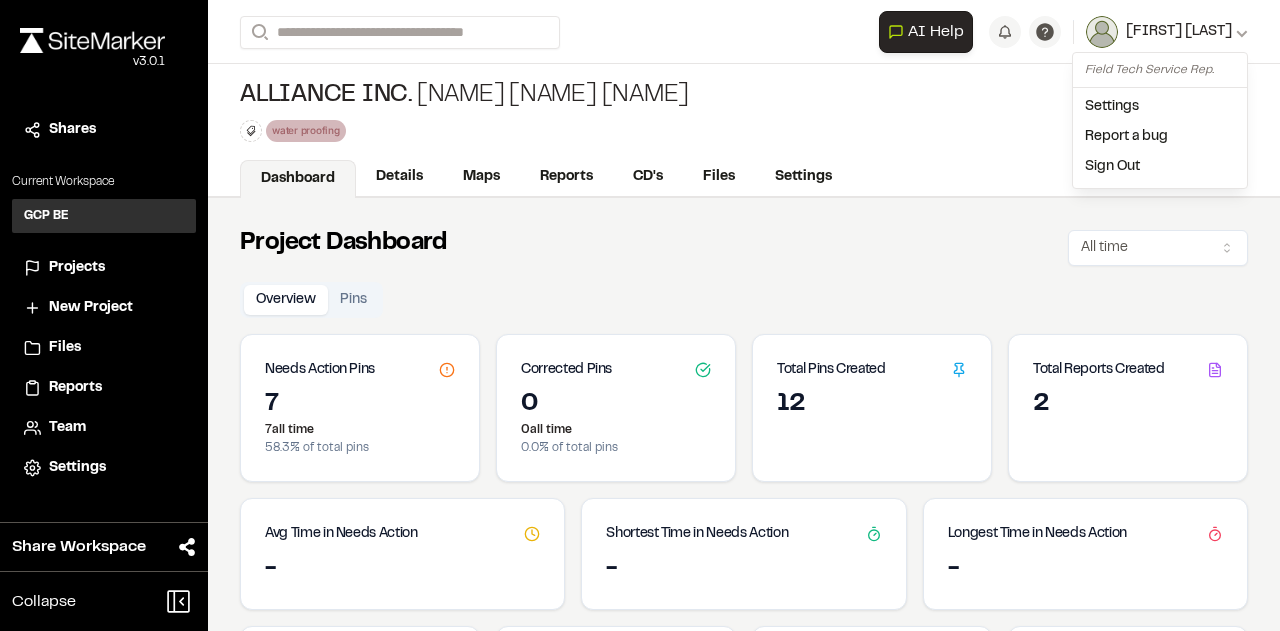 click 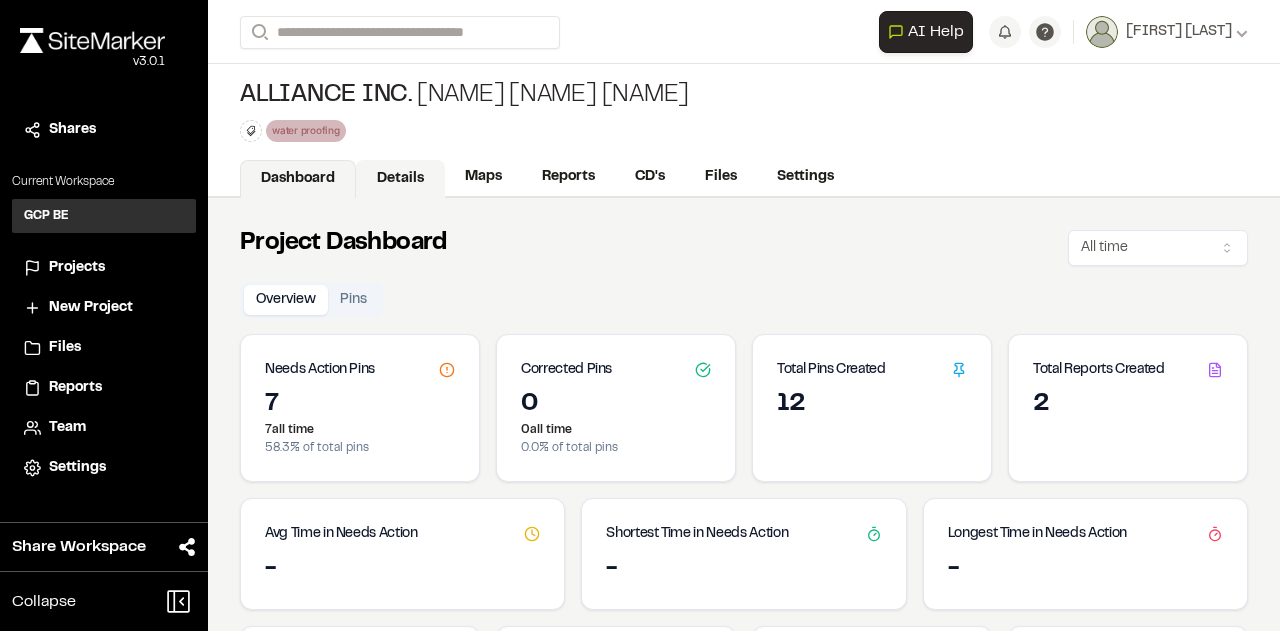 click on "Details" at bounding box center [400, 179] 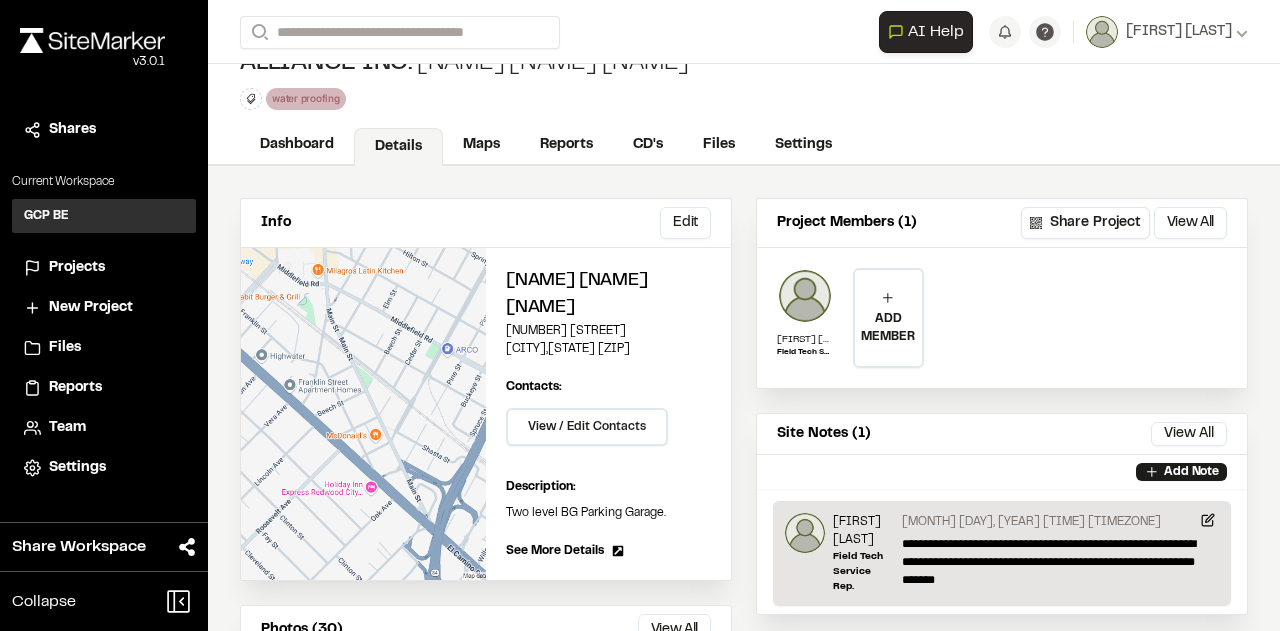 scroll, scrollTop: 0, scrollLeft: 0, axis: both 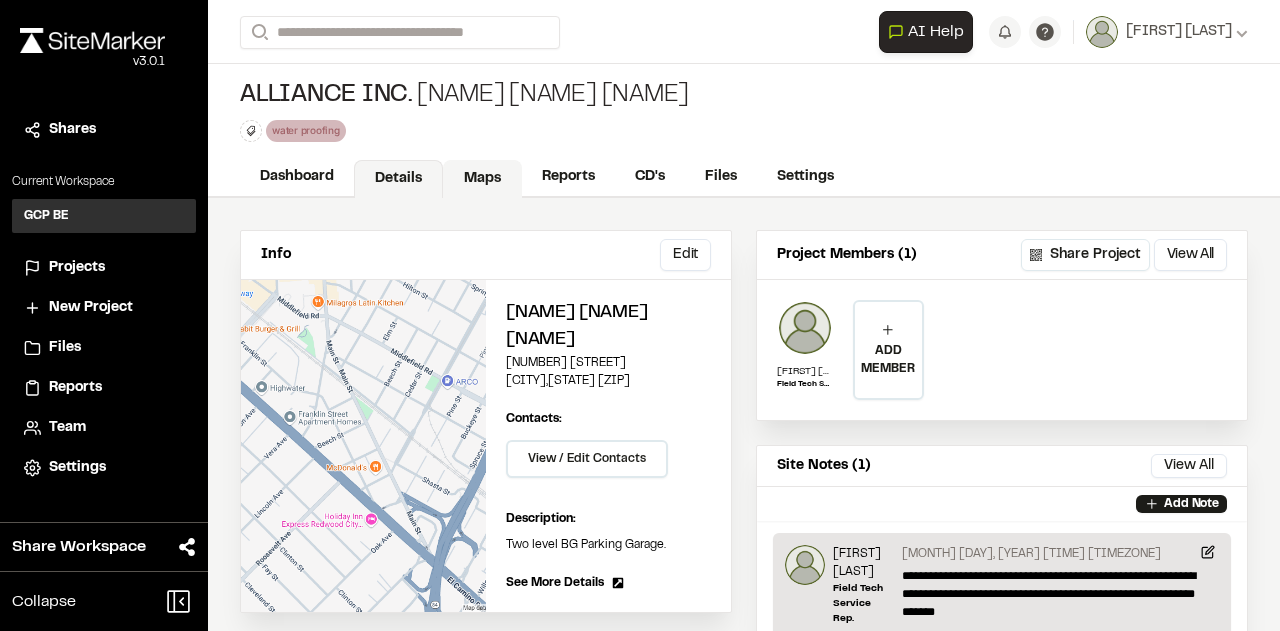 click on "Maps" at bounding box center [482, 179] 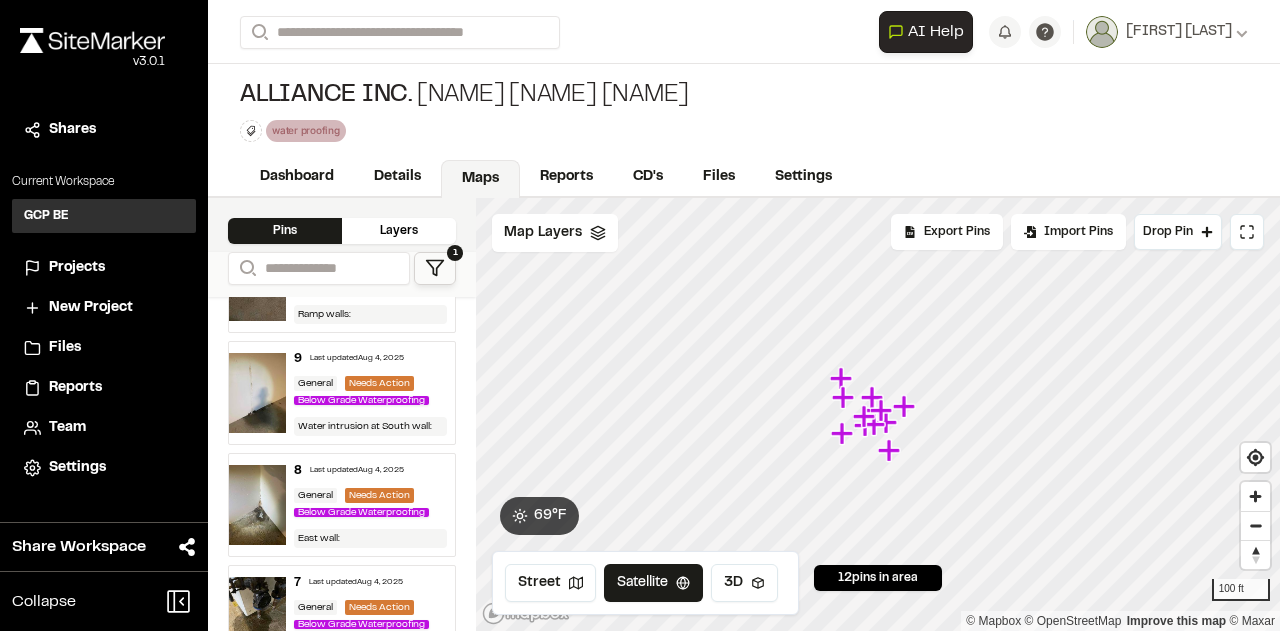 scroll, scrollTop: 600, scrollLeft: 0, axis: vertical 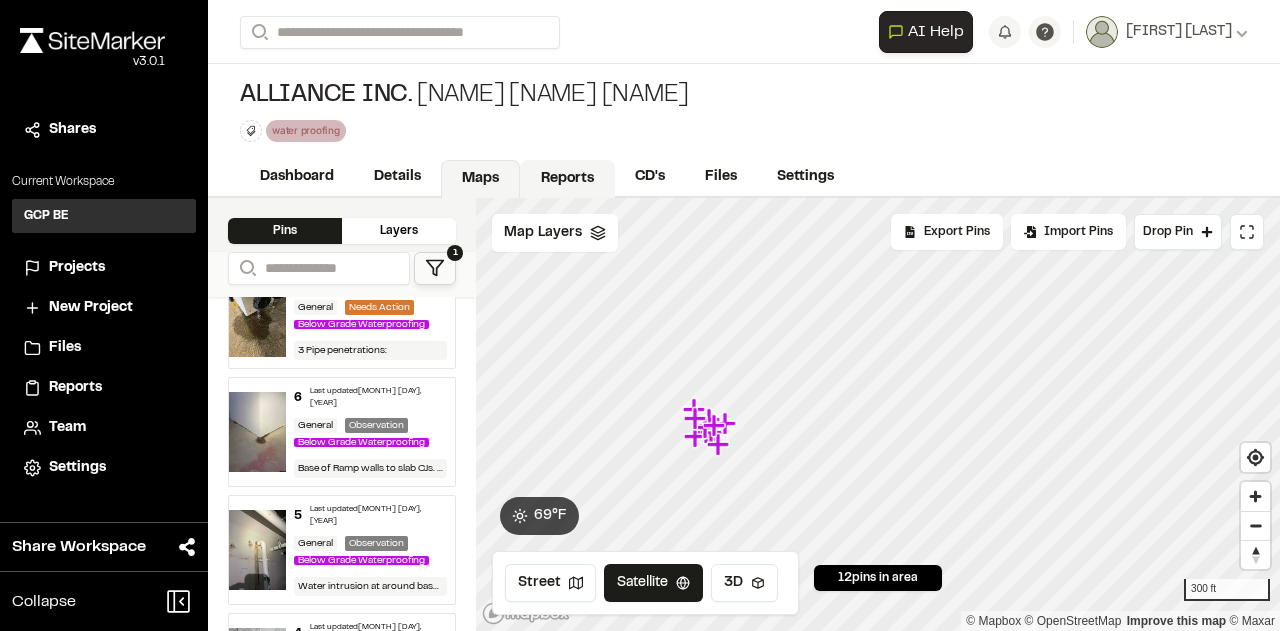 click on "Reports" at bounding box center [567, 179] 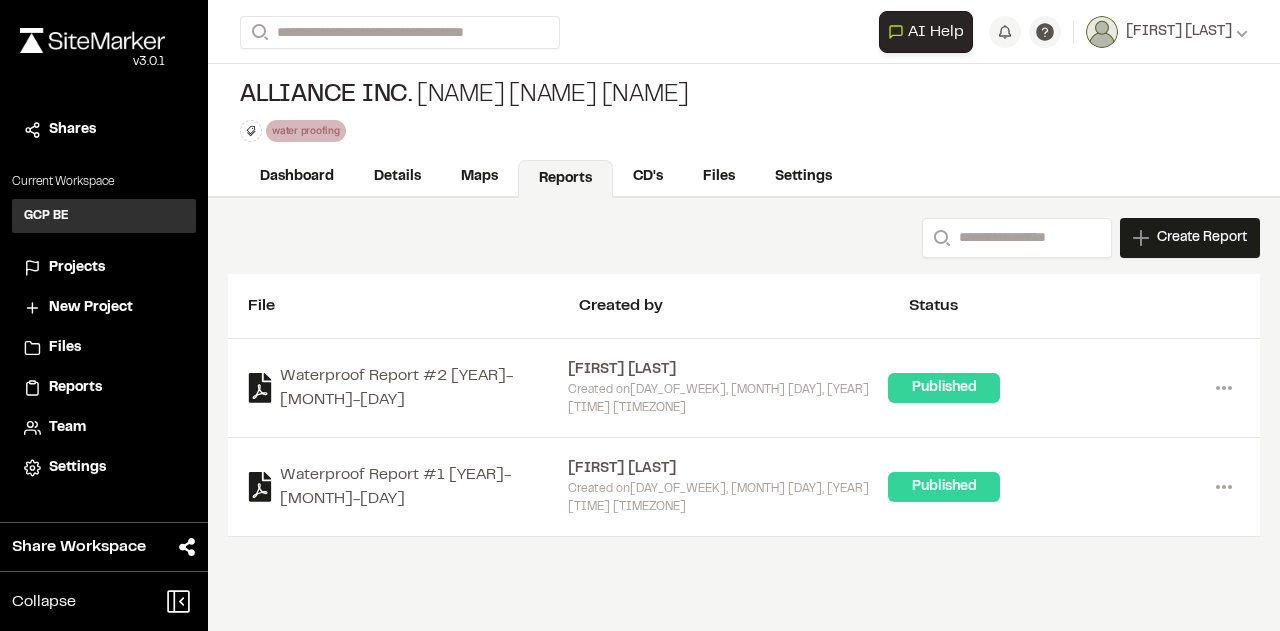 click on "Projects" at bounding box center (77, 268) 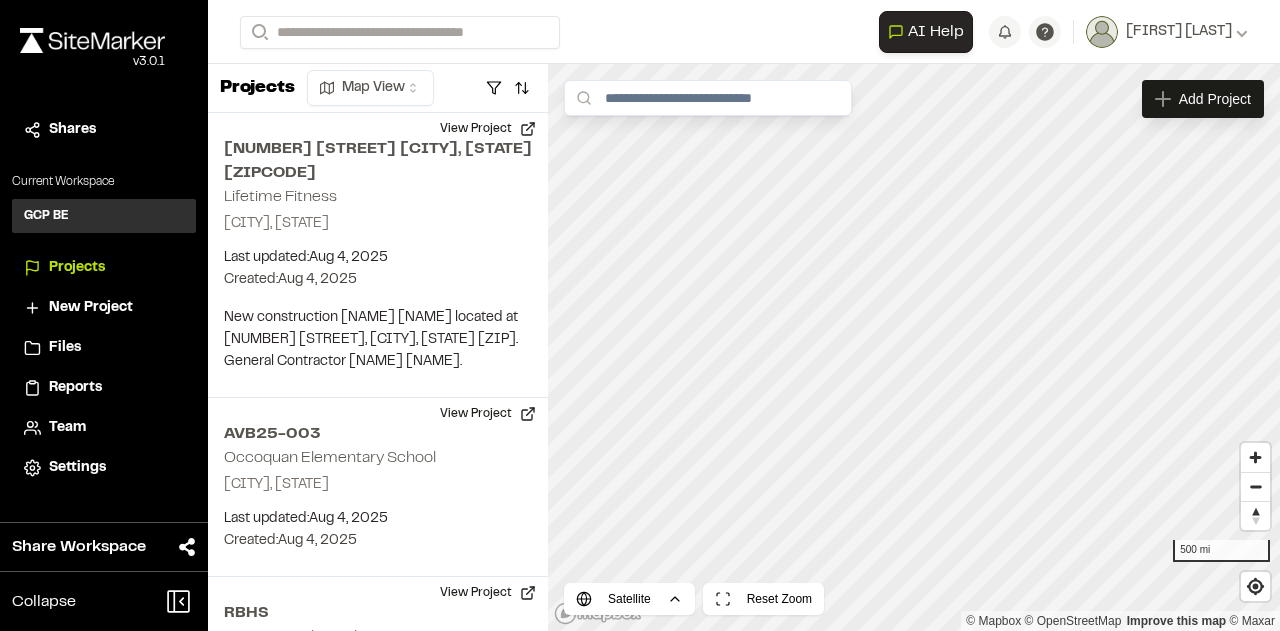 click on "Files" at bounding box center [65, 348] 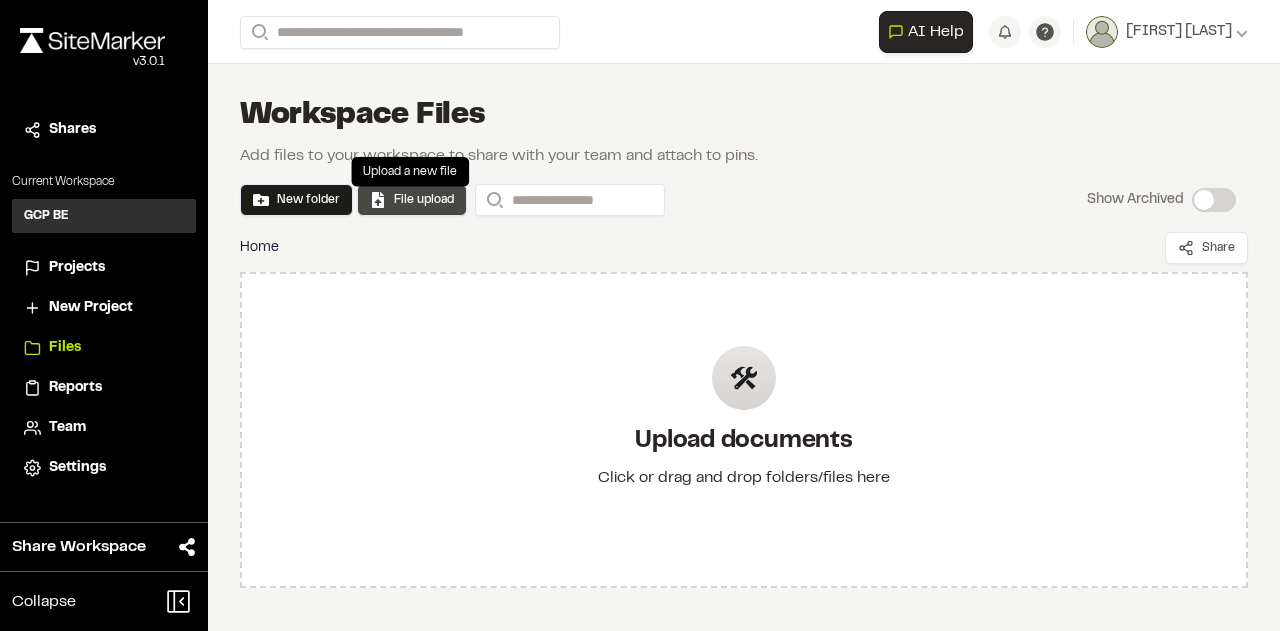click on "File upload" at bounding box center (412, 200) 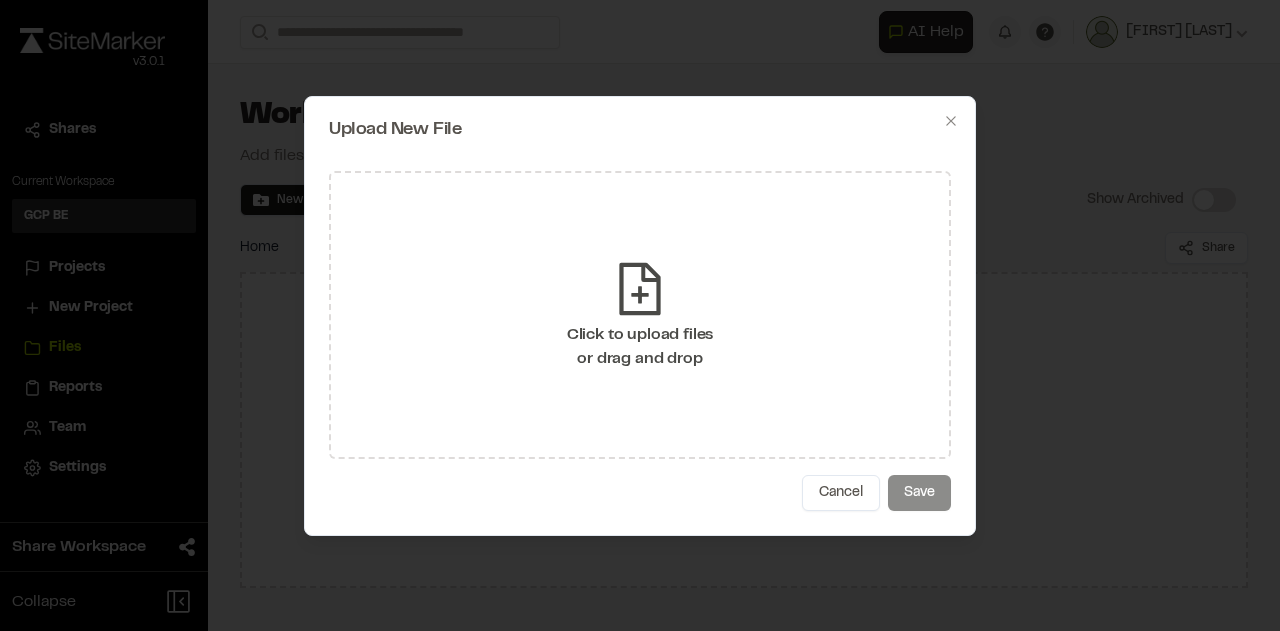 click 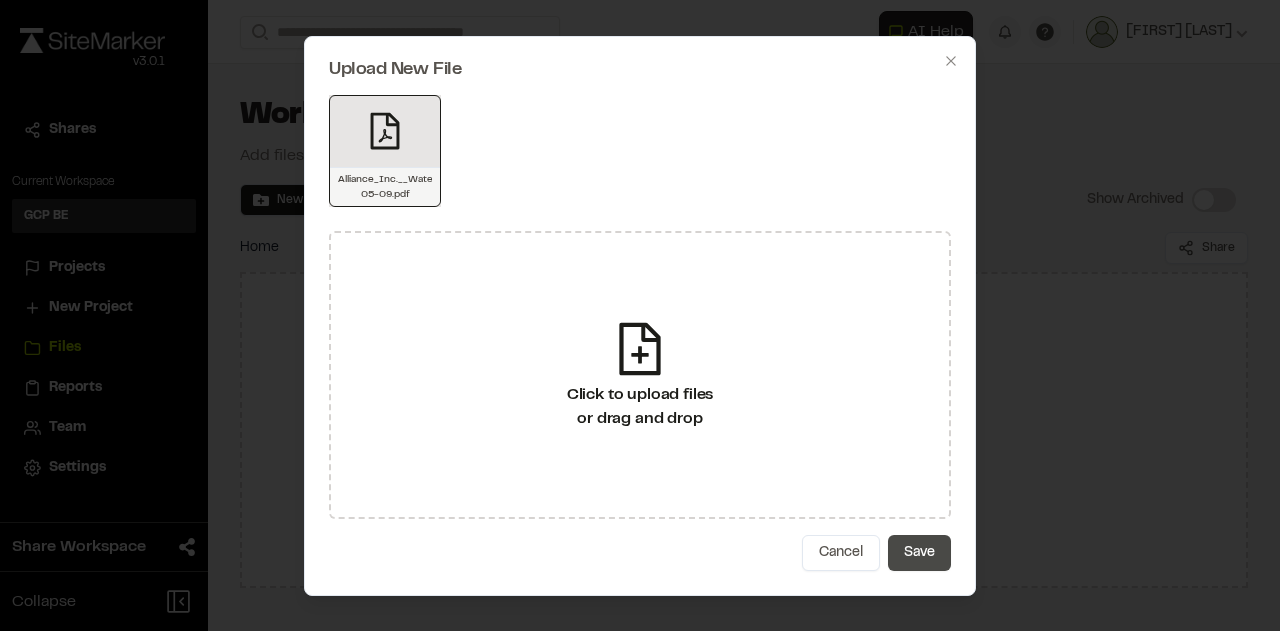 click on "Save" at bounding box center [919, 553] 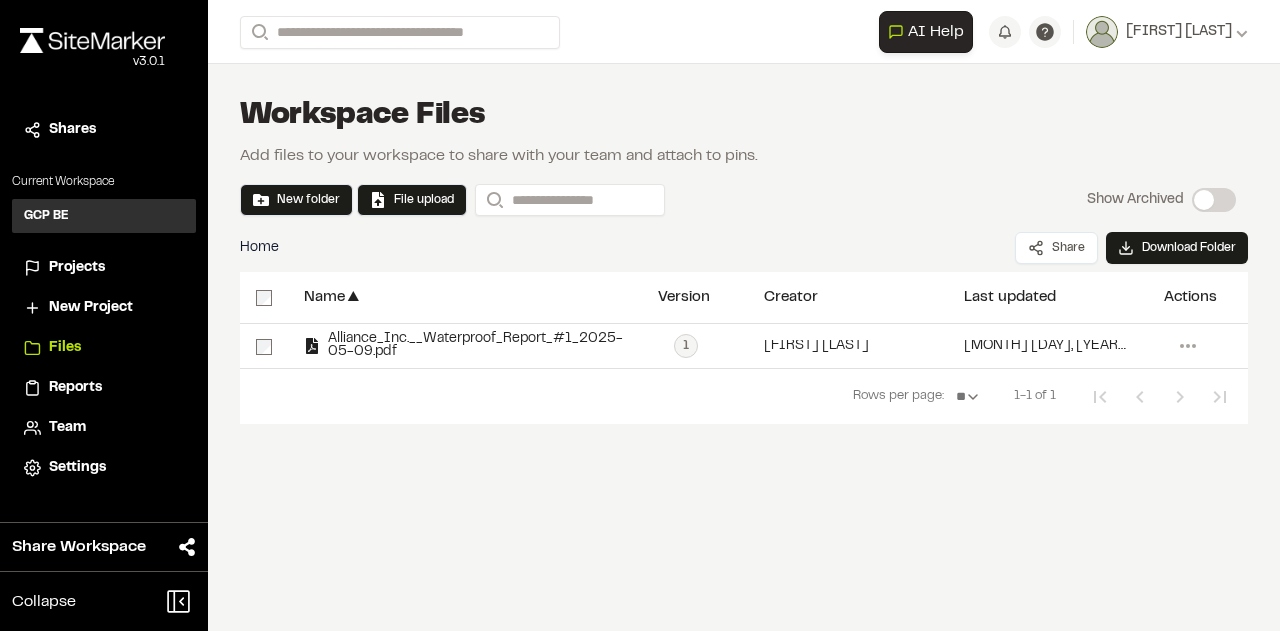 click on "Projects" at bounding box center (77, 268) 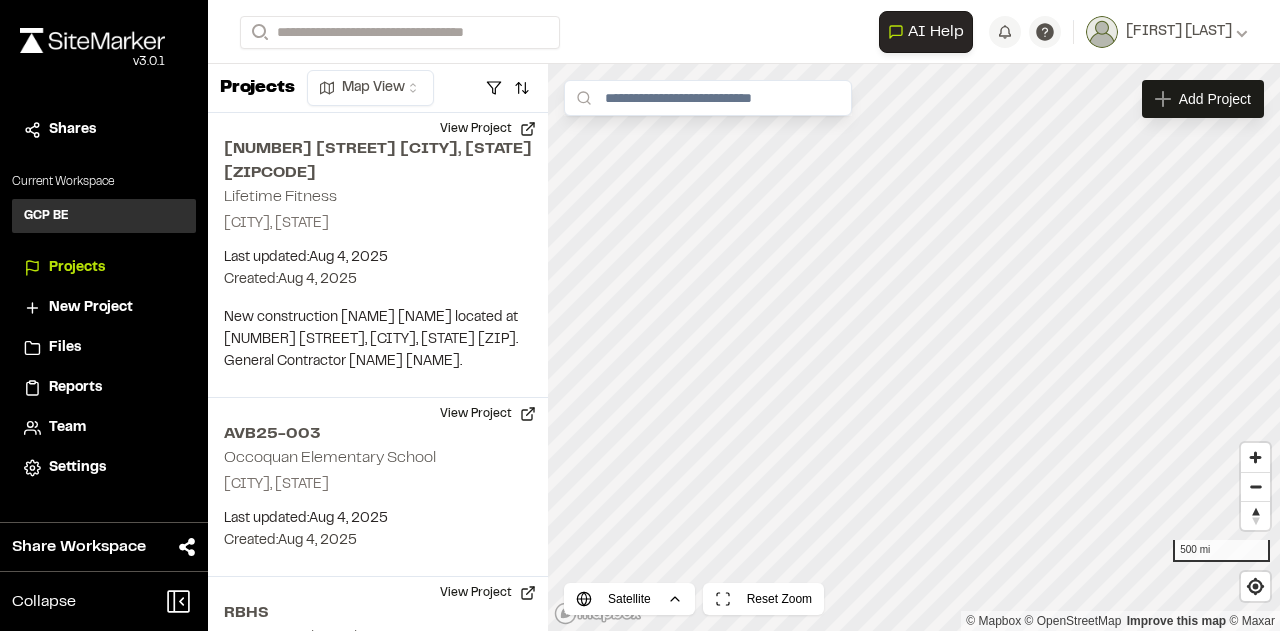 click on "GCP BE GB" at bounding box center (104, 216) 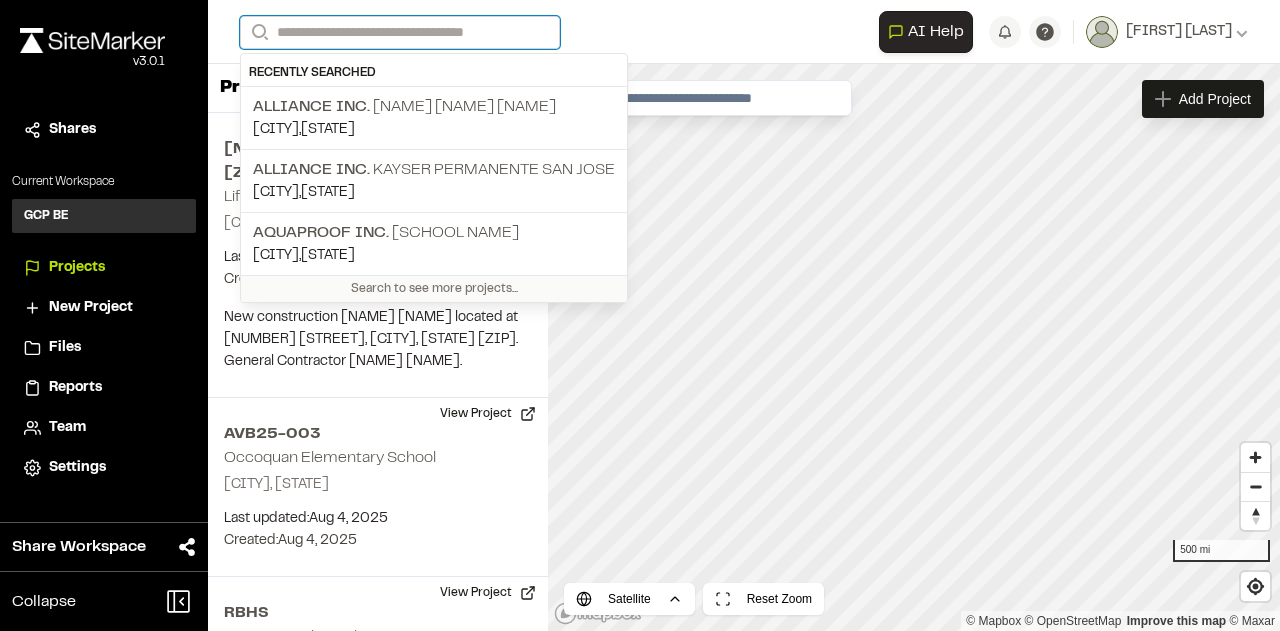 click on "Search" at bounding box center (400, 32) 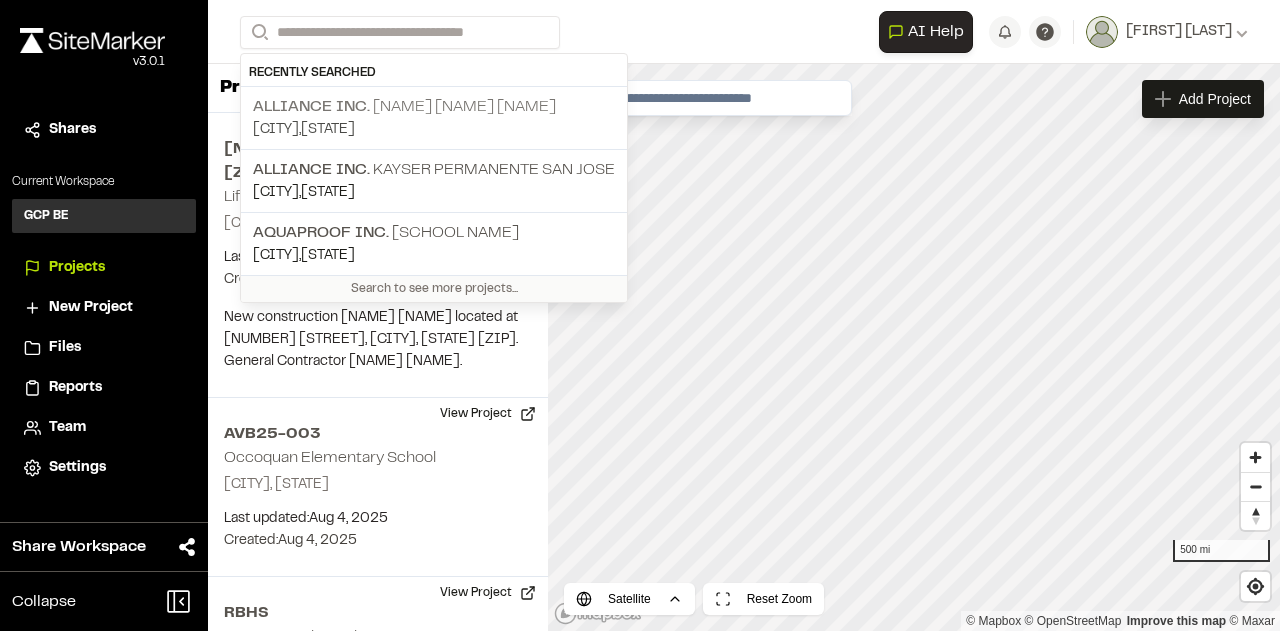 click on "[CITY] , [STATE]" at bounding box center [434, 130] 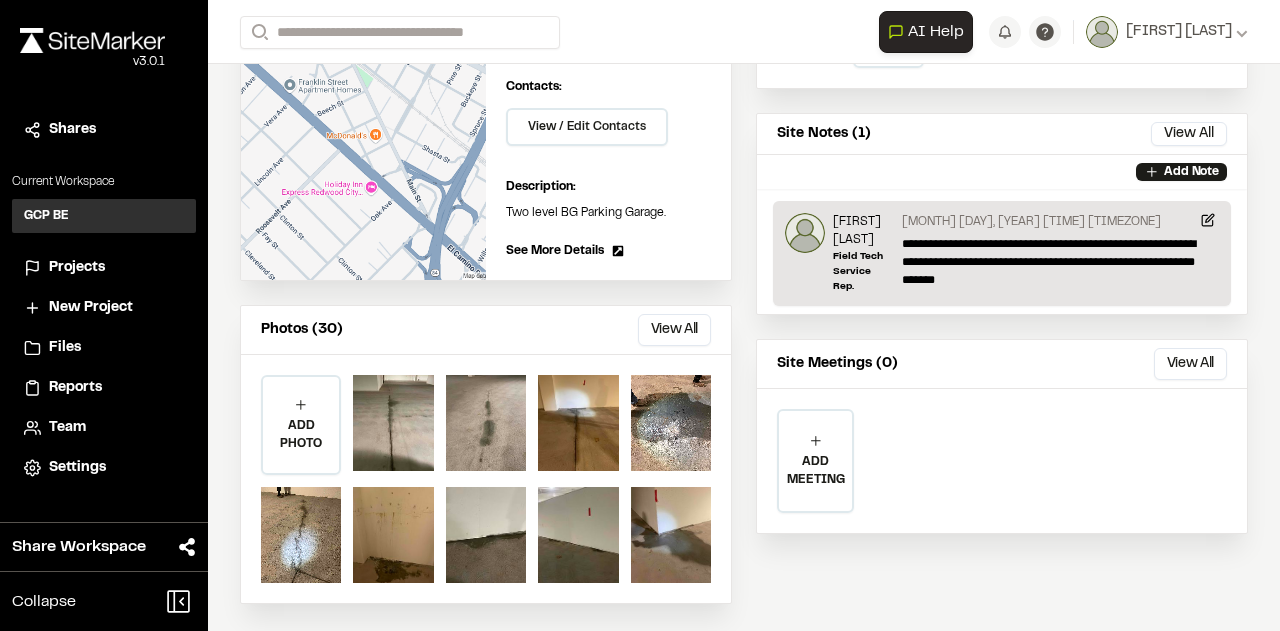 scroll, scrollTop: 32, scrollLeft: 0, axis: vertical 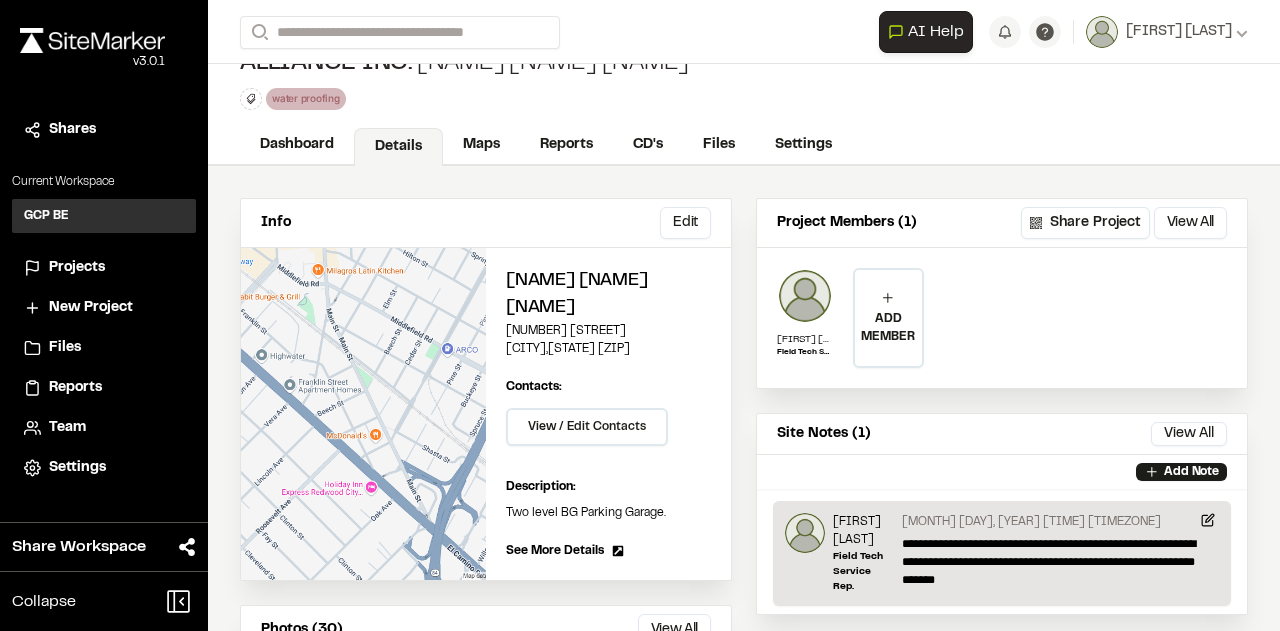 click on "Files" at bounding box center [719, 145] 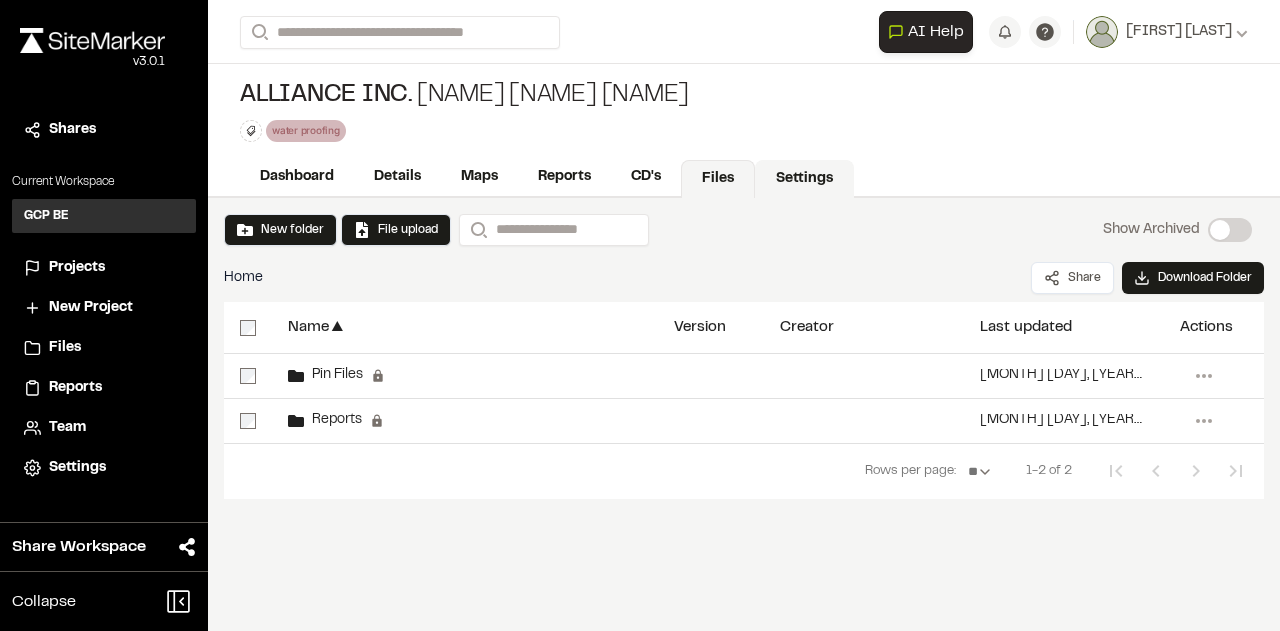 click on "Settings" at bounding box center (804, 179) 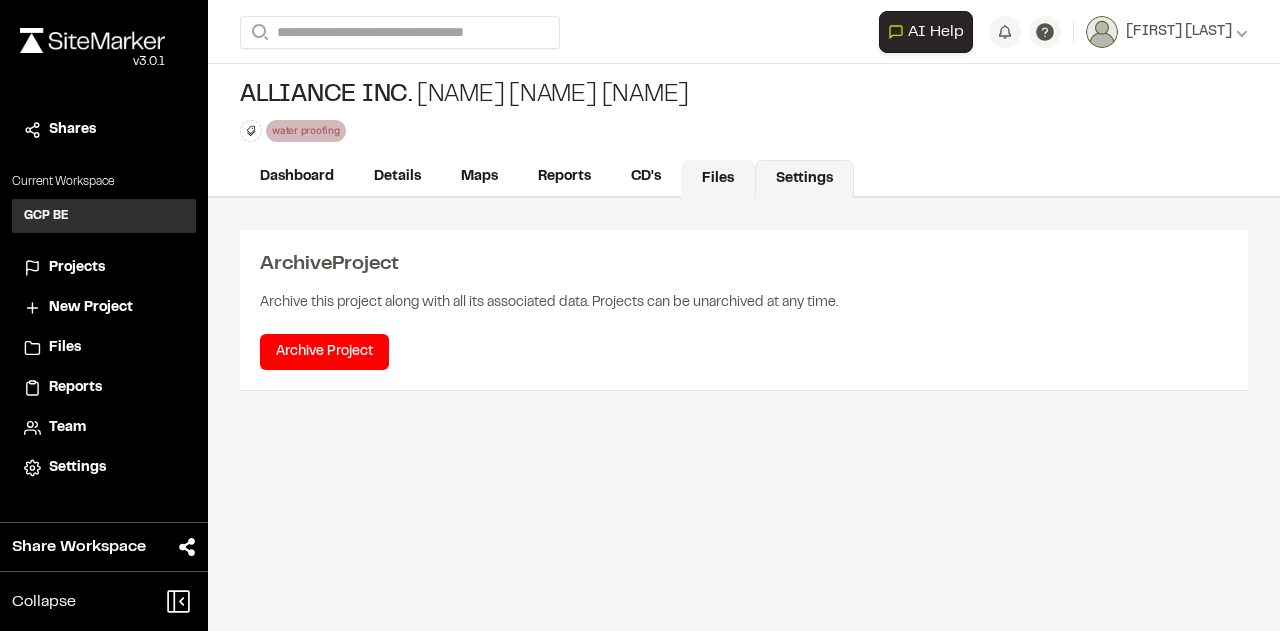 click on "Files" at bounding box center [718, 179] 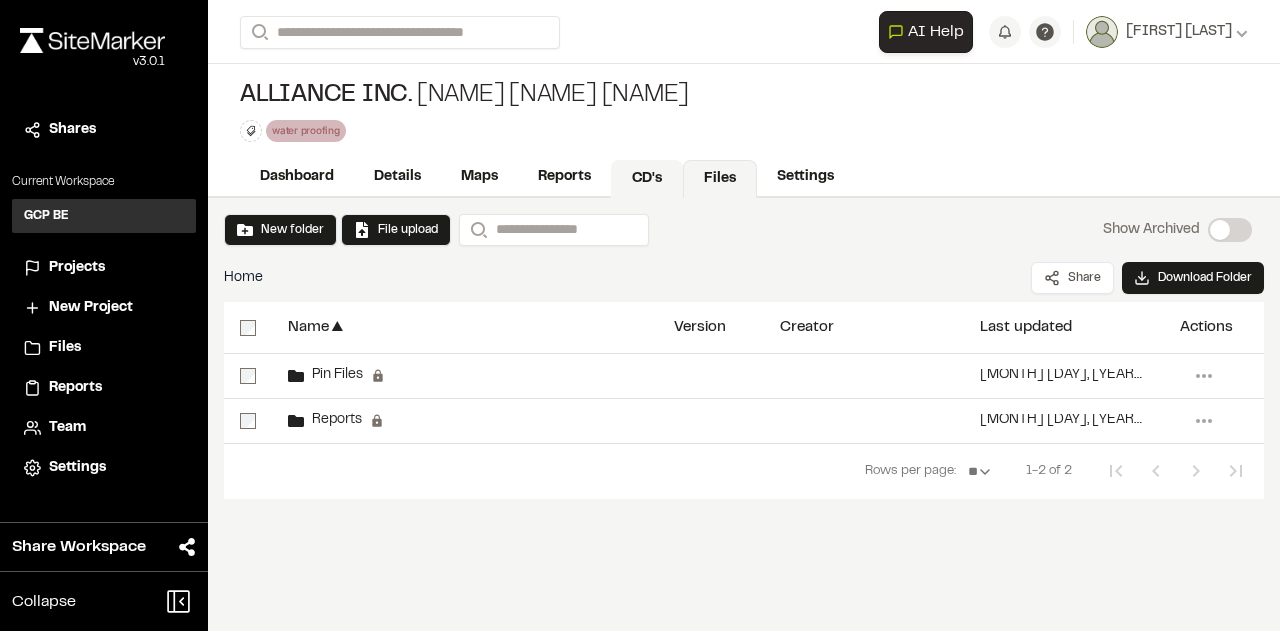 click on "CD's" at bounding box center [647, 179] 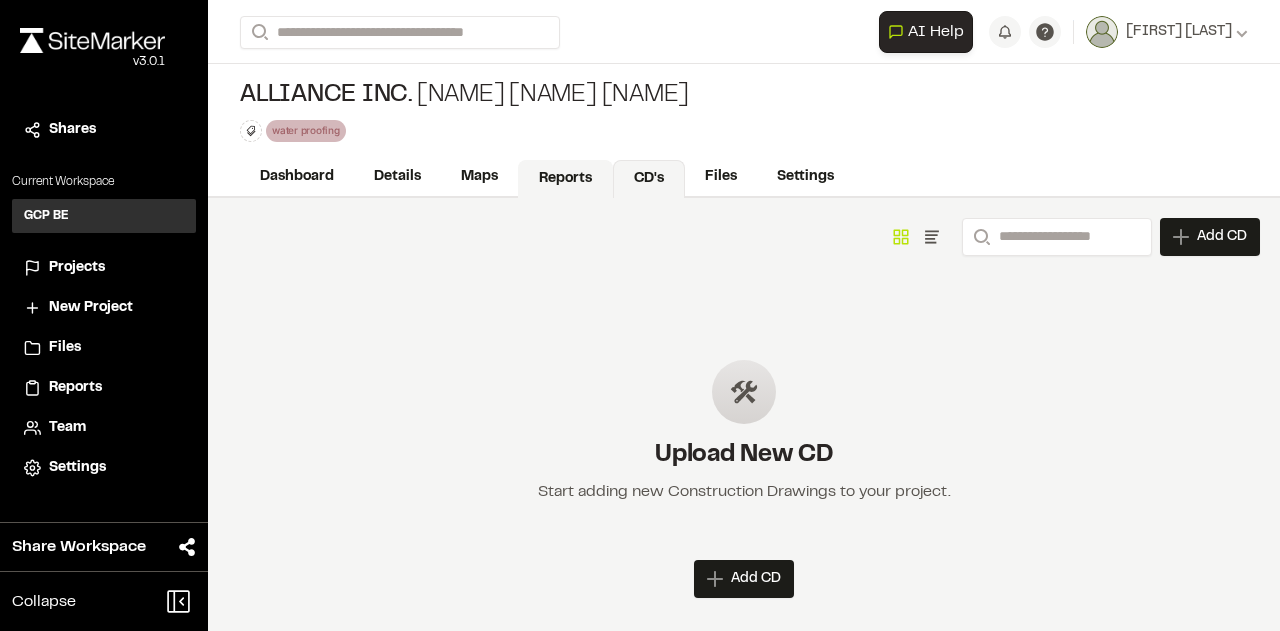 click on "Reports" at bounding box center (565, 179) 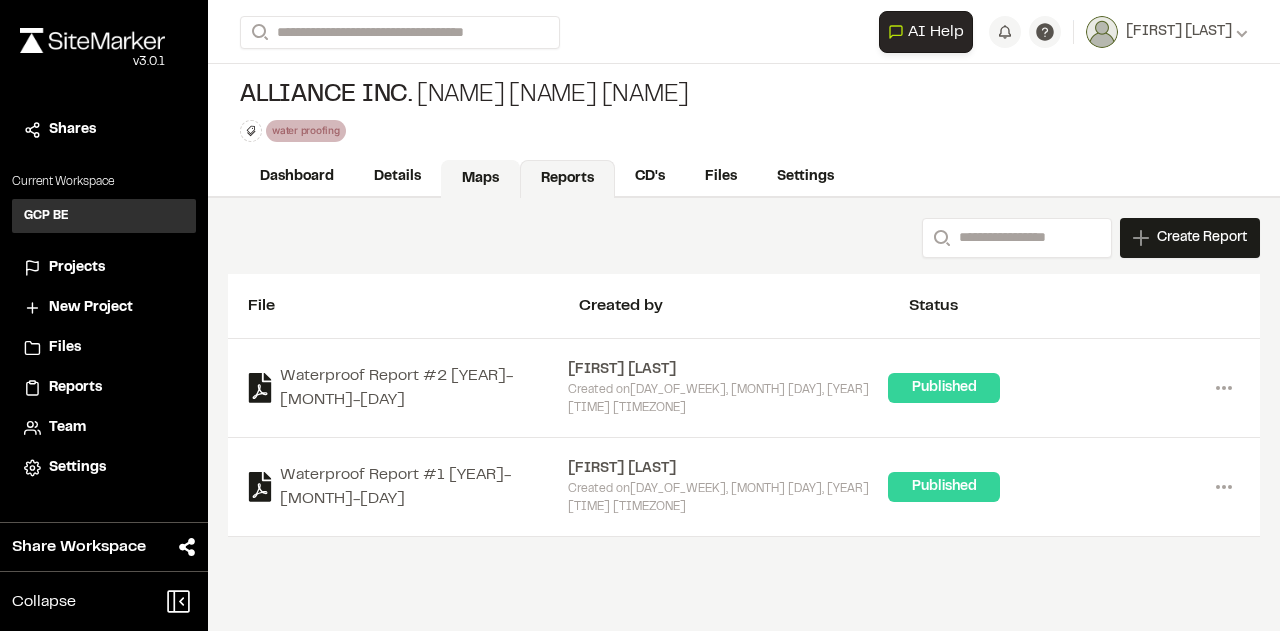 click on "Maps" at bounding box center [480, 179] 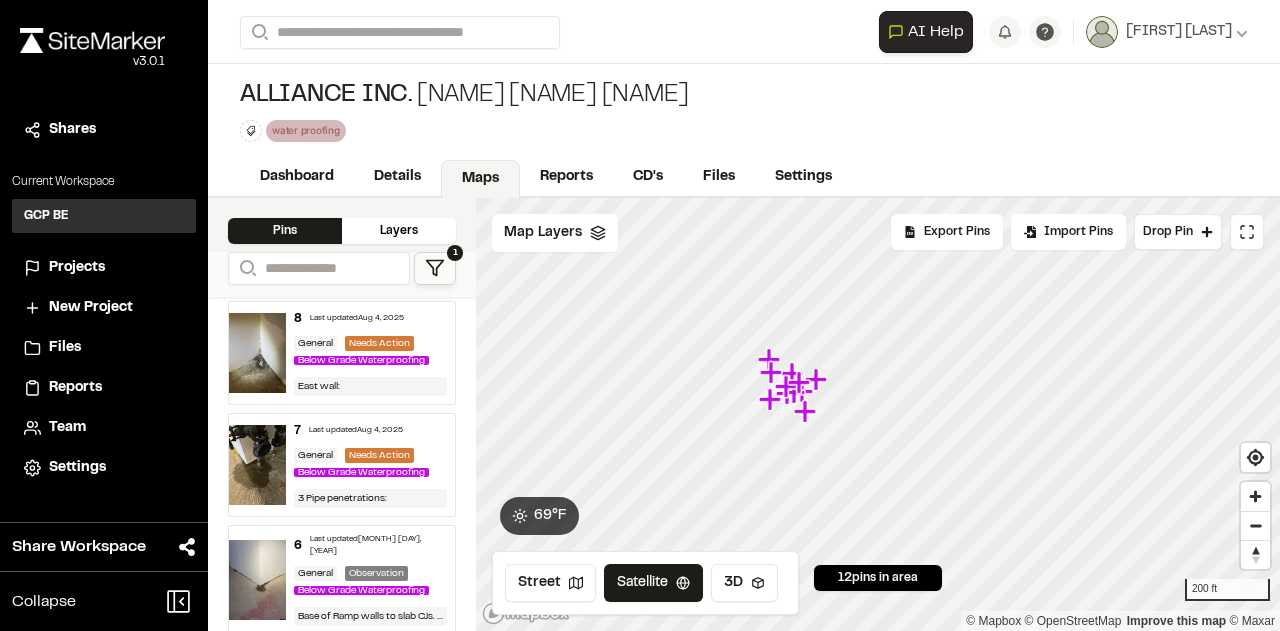 scroll, scrollTop: 600, scrollLeft: 0, axis: vertical 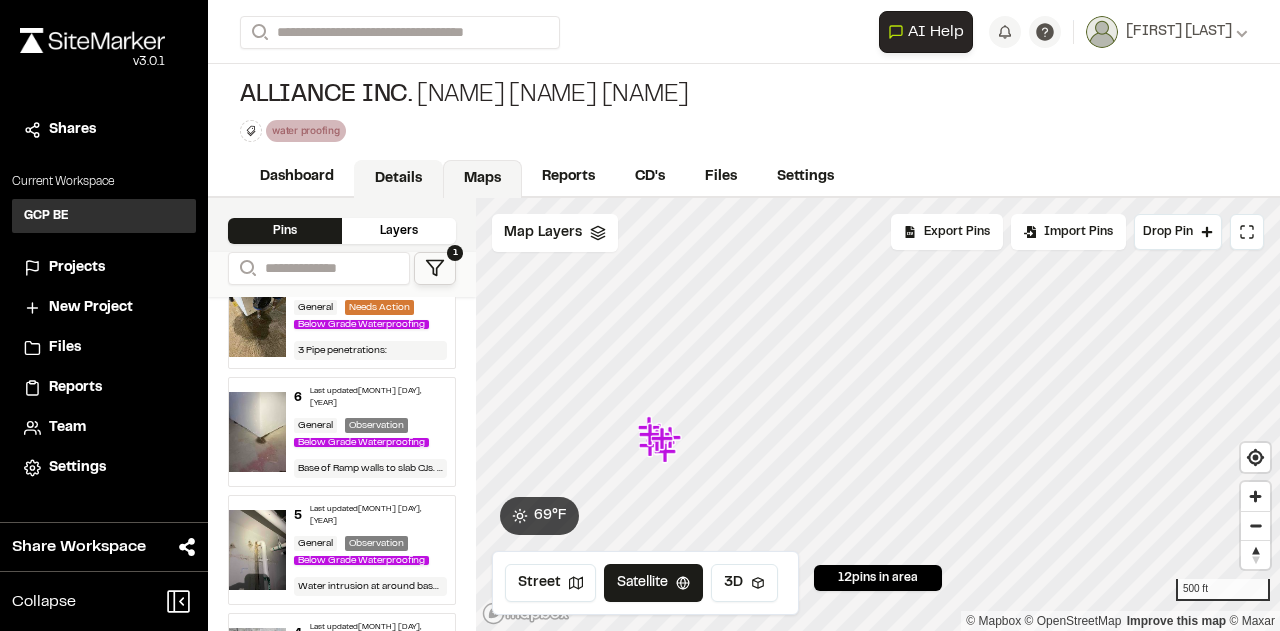 click on "Details" at bounding box center [398, 179] 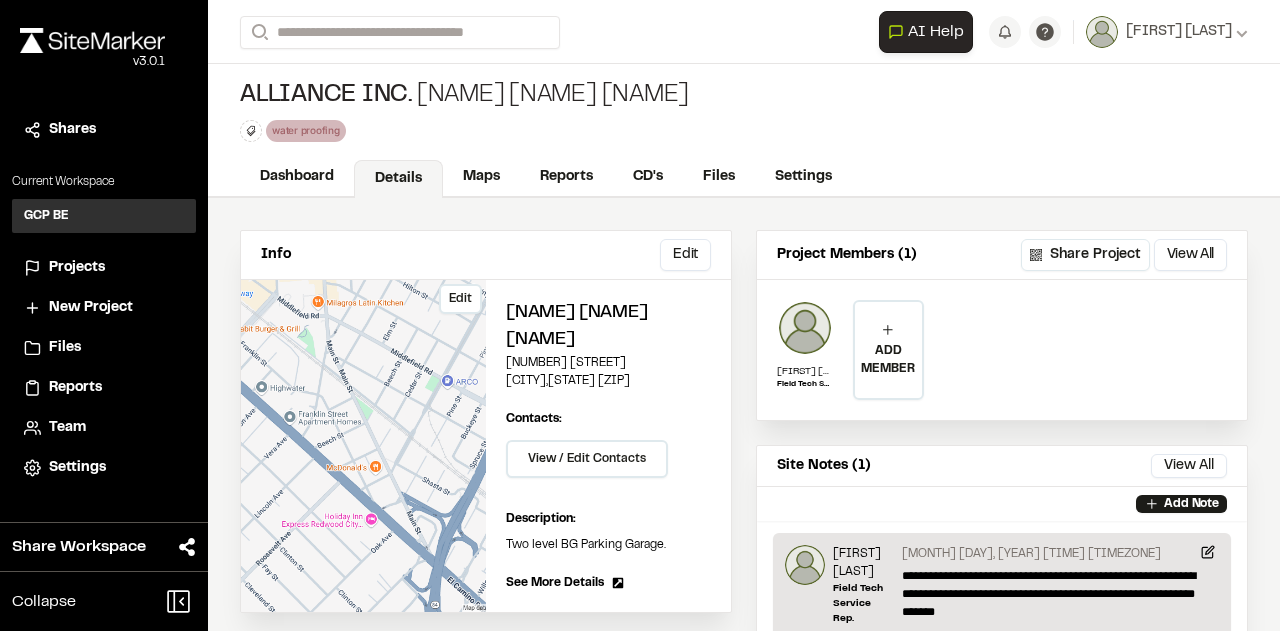 scroll, scrollTop: 0, scrollLeft: 0, axis: both 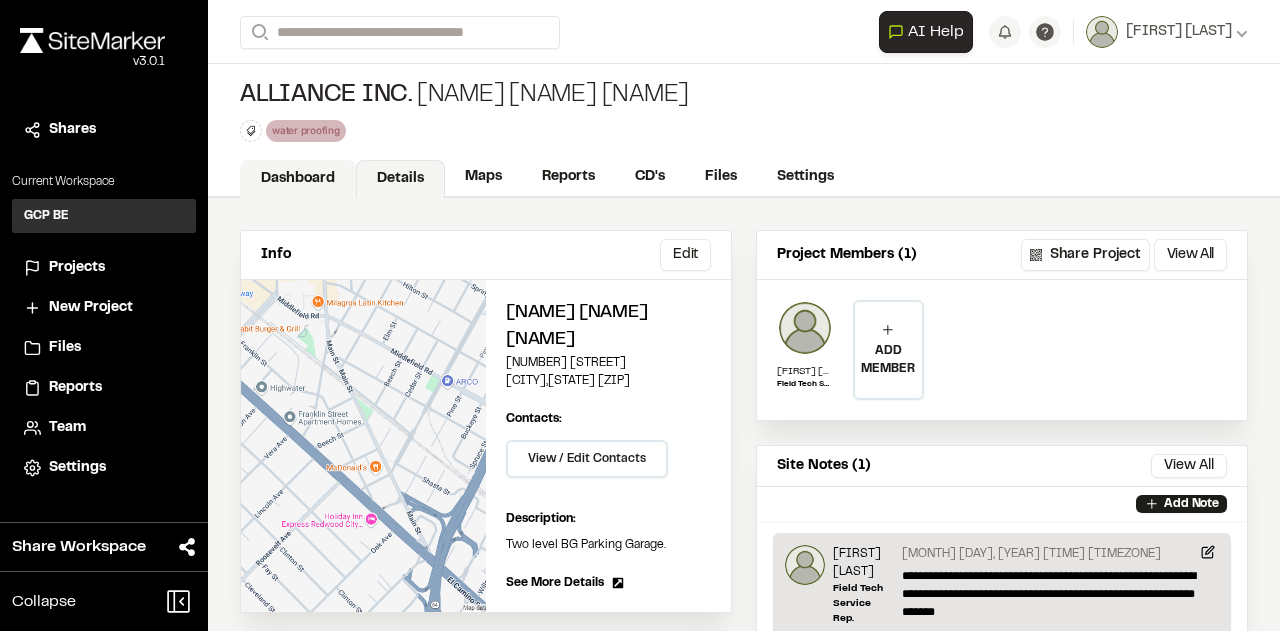 click on "Dashboard" at bounding box center [298, 179] 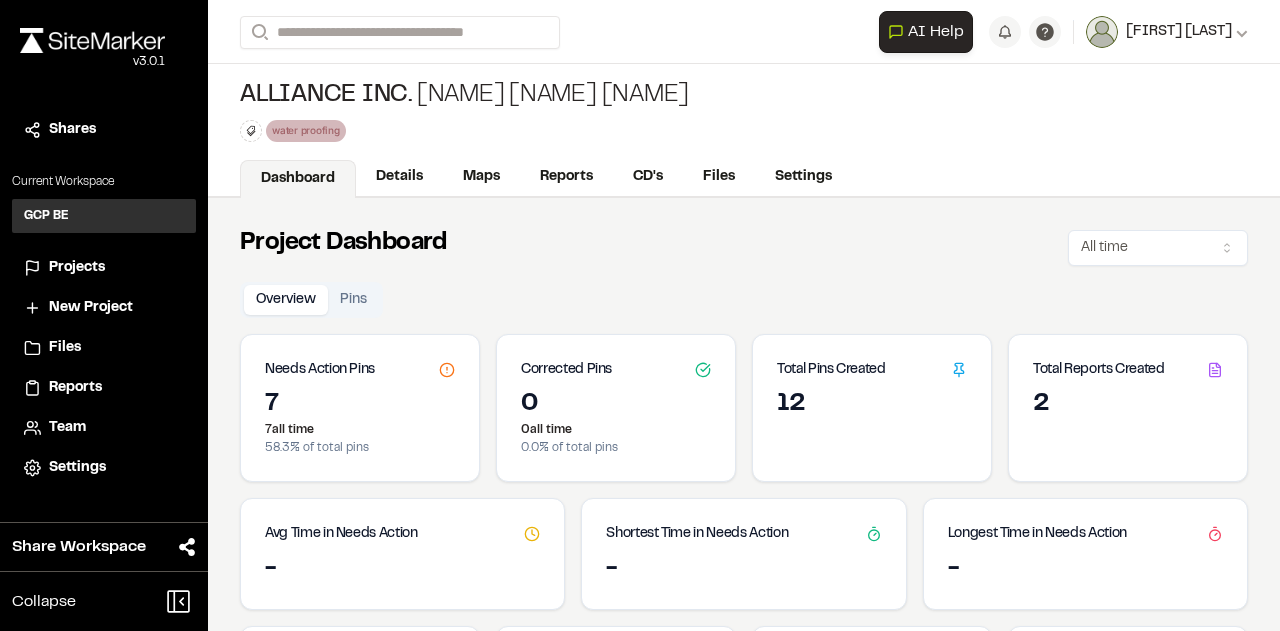 click 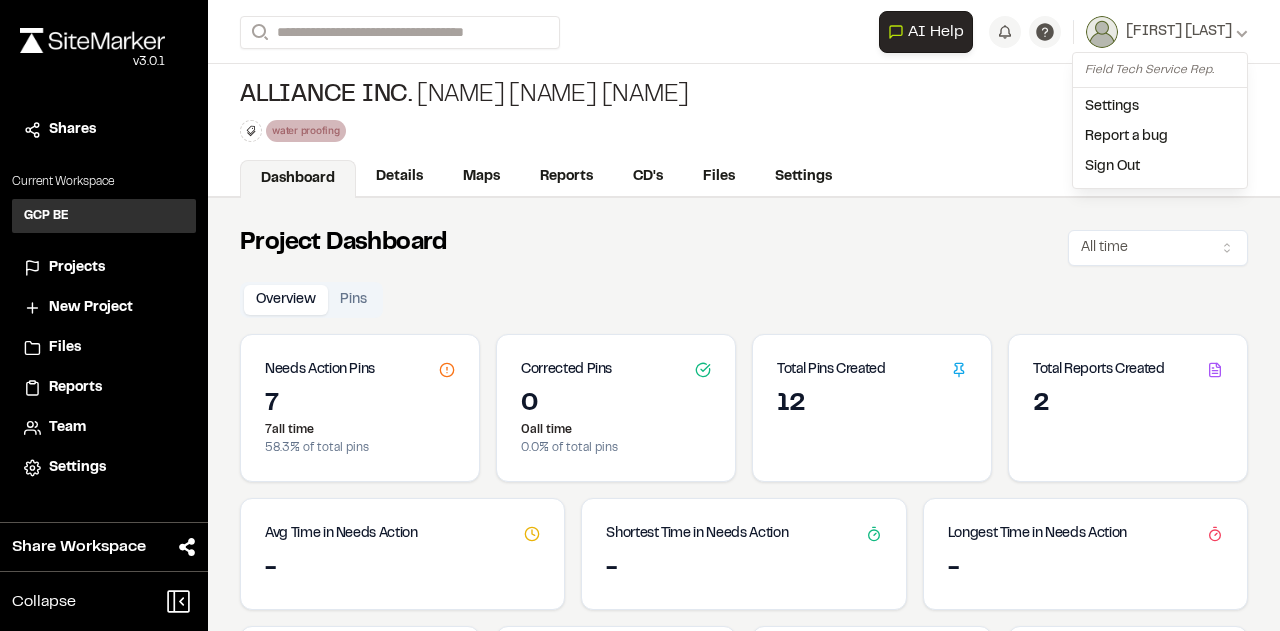 click on "Sign Out" at bounding box center [1160, 167] 